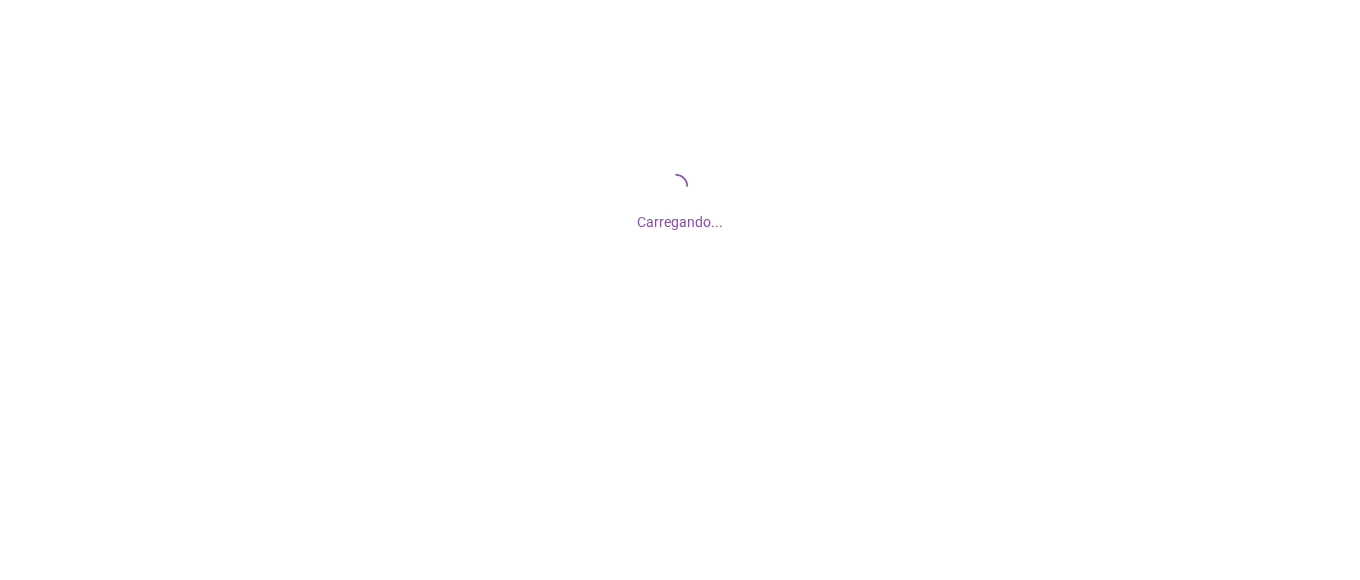 scroll, scrollTop: 0, scrollLeft: 0, axis: both 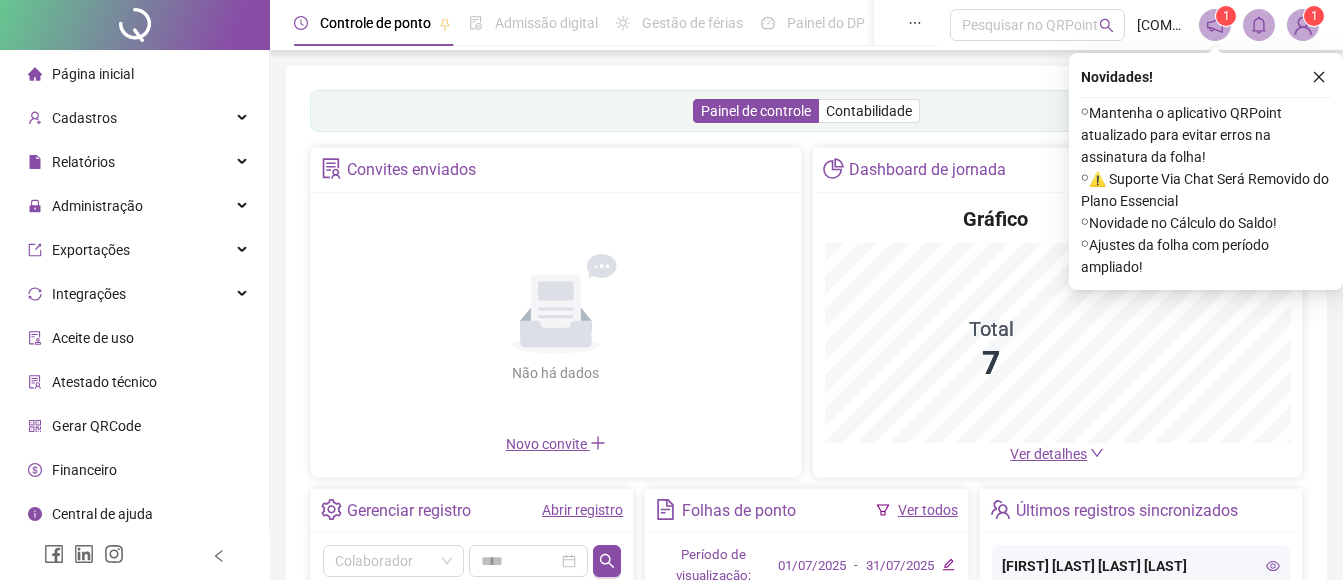 click at bounding box center [1319, 77] 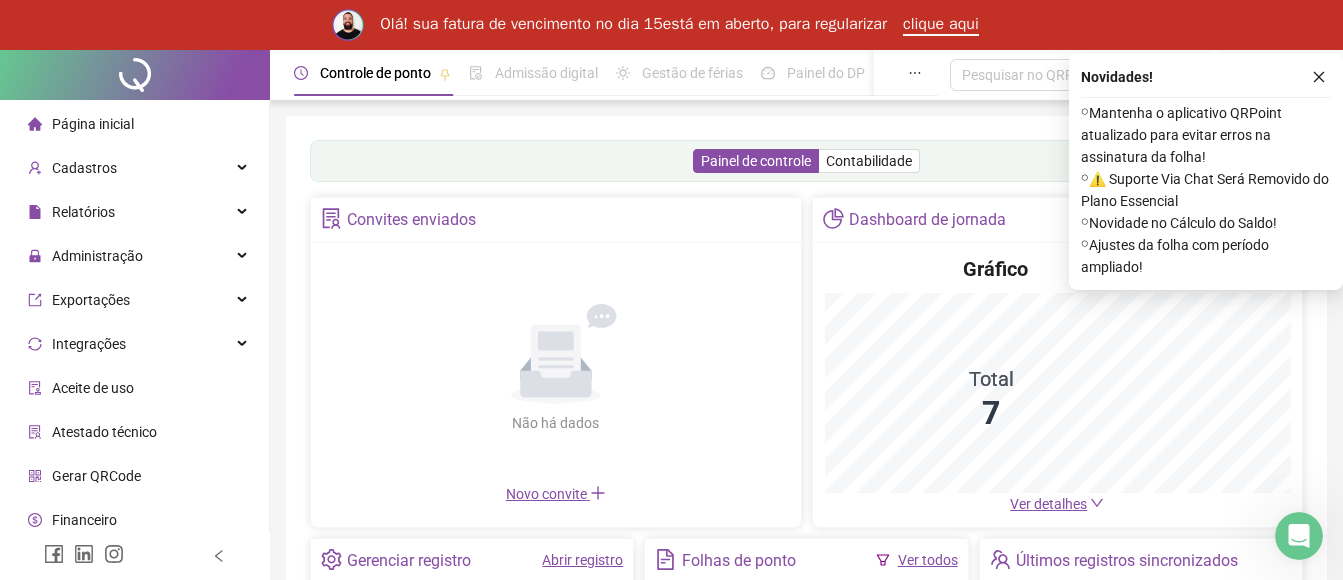 scroll, scrollTop: 0, scrollLeft: 0, axis: both 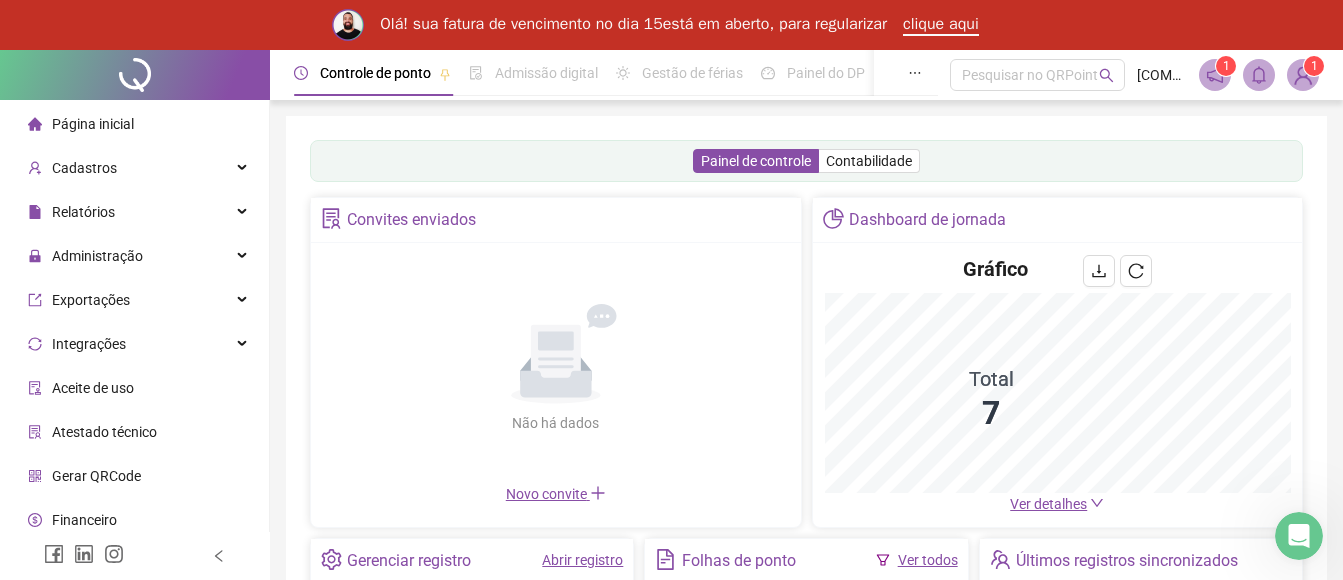 click at bounding box center [1215, 75] 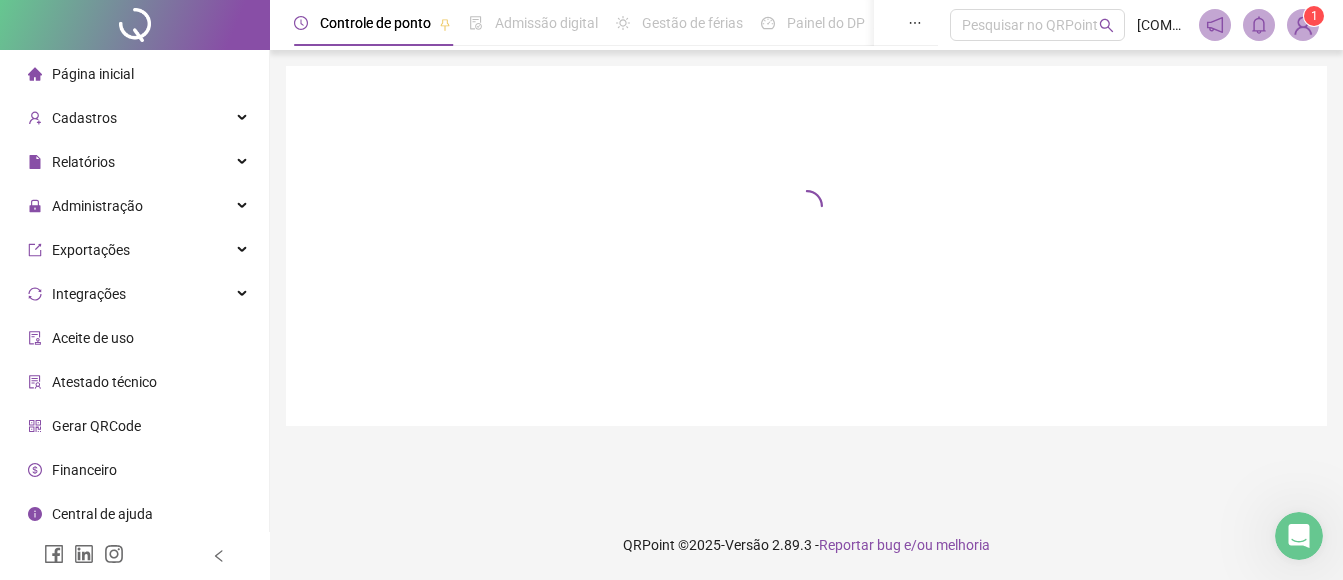 click on "Controle de ponto Admissão digital Gestão de férias Painel do DP Folha de pagamento   Pesquisar no QRPoint [COMPANY] 1 1" at bounding box center (806, 25) 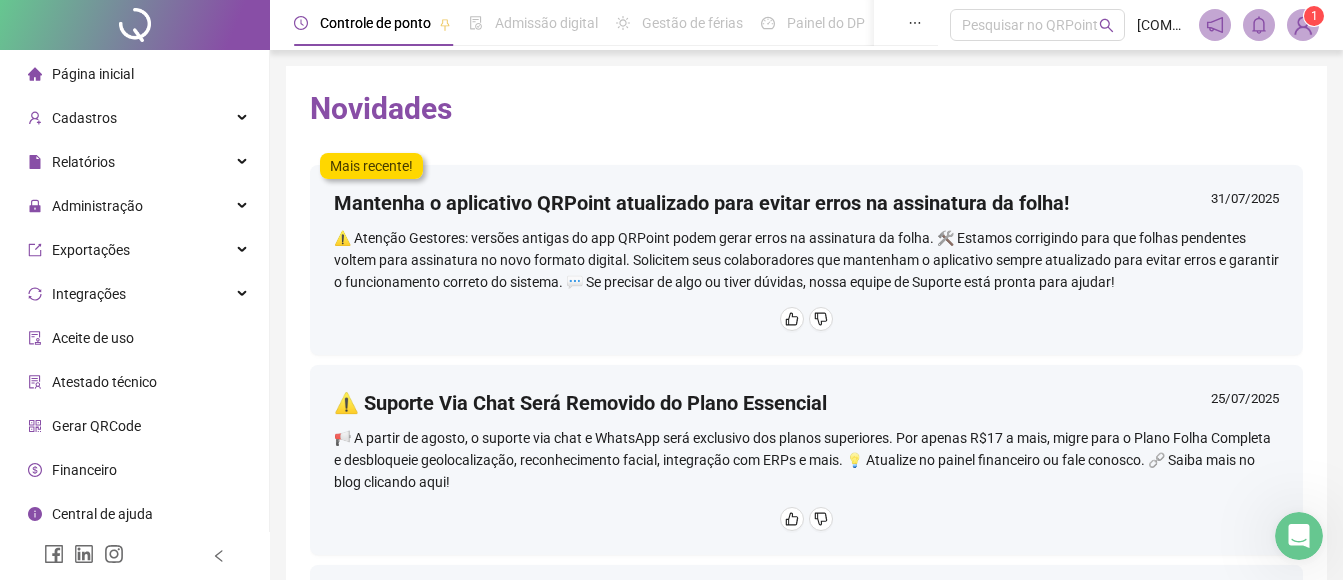 click 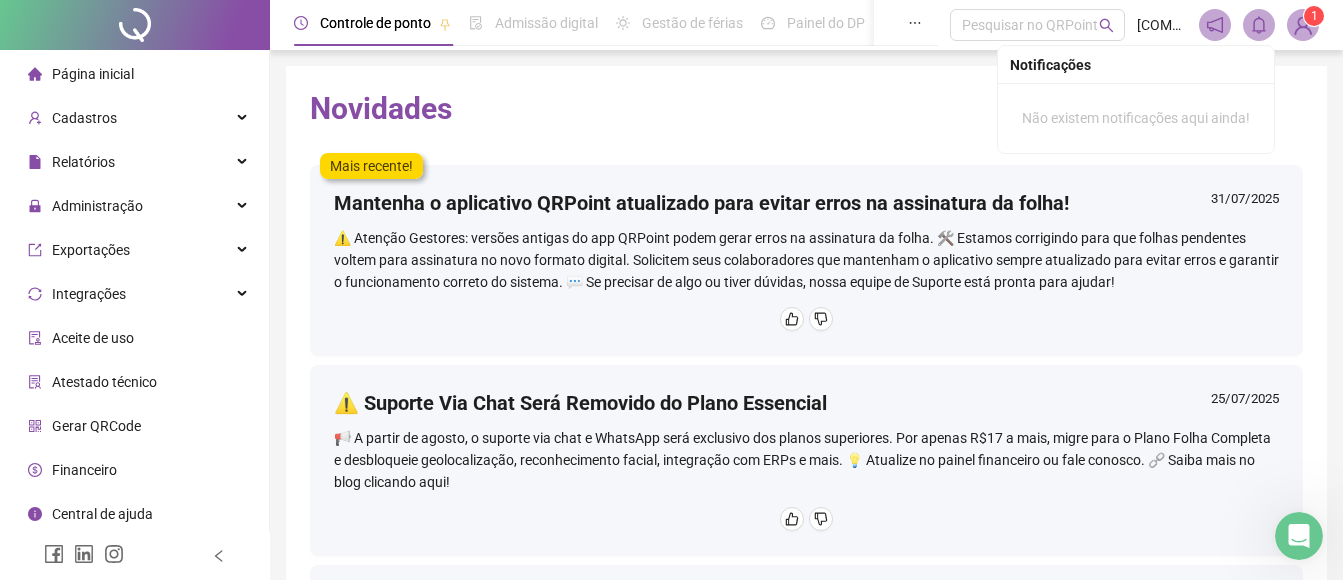 click 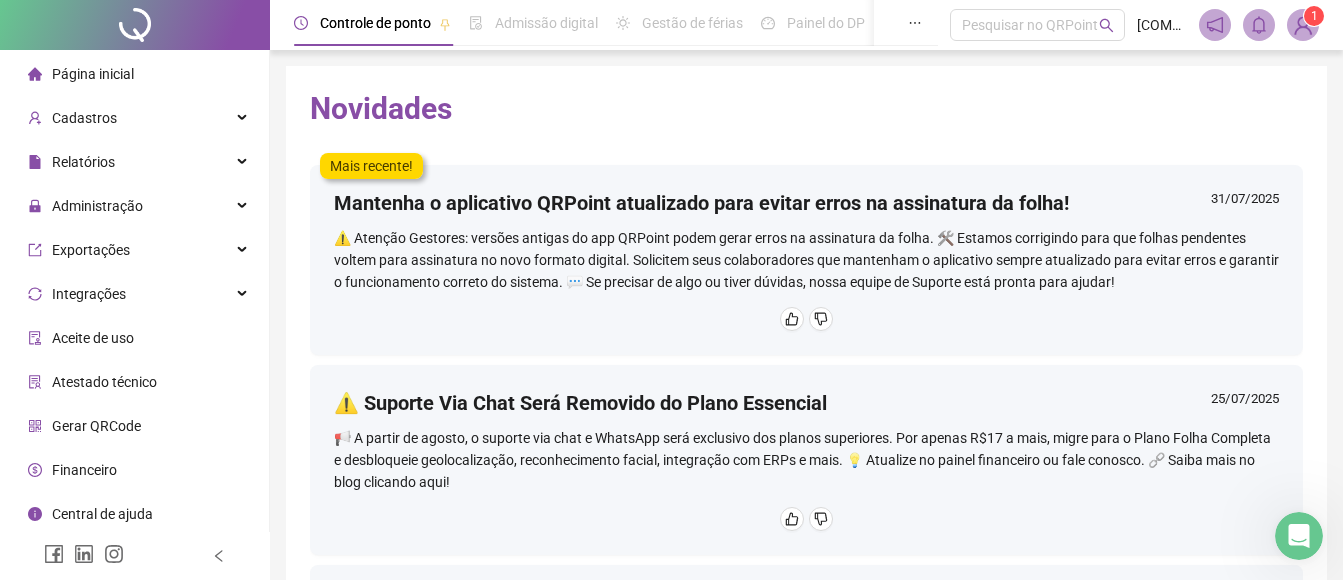 click 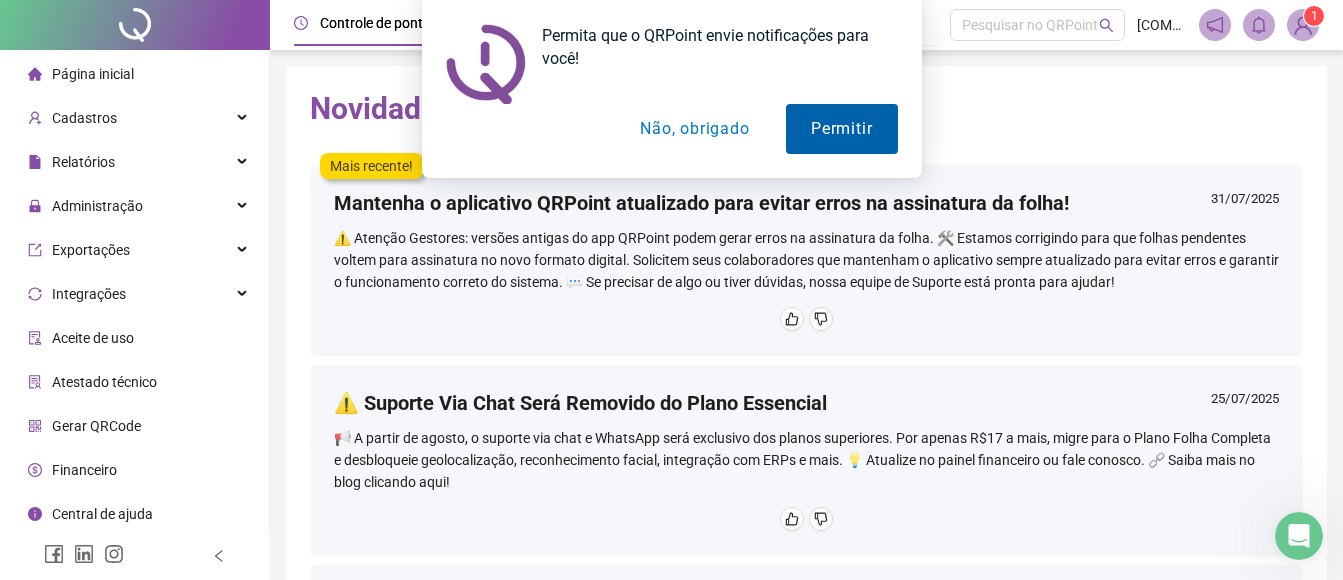 click on "Permitir" at bounding box center [841, 129] 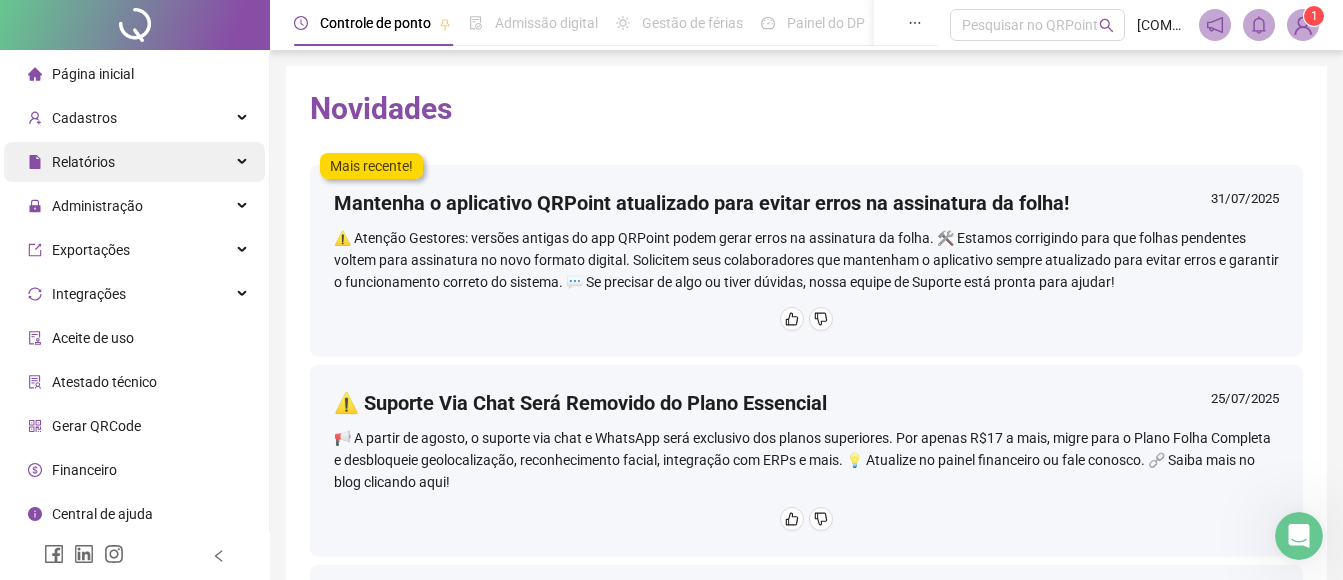 click on "Relatórios" at bounding box center (134, 162) 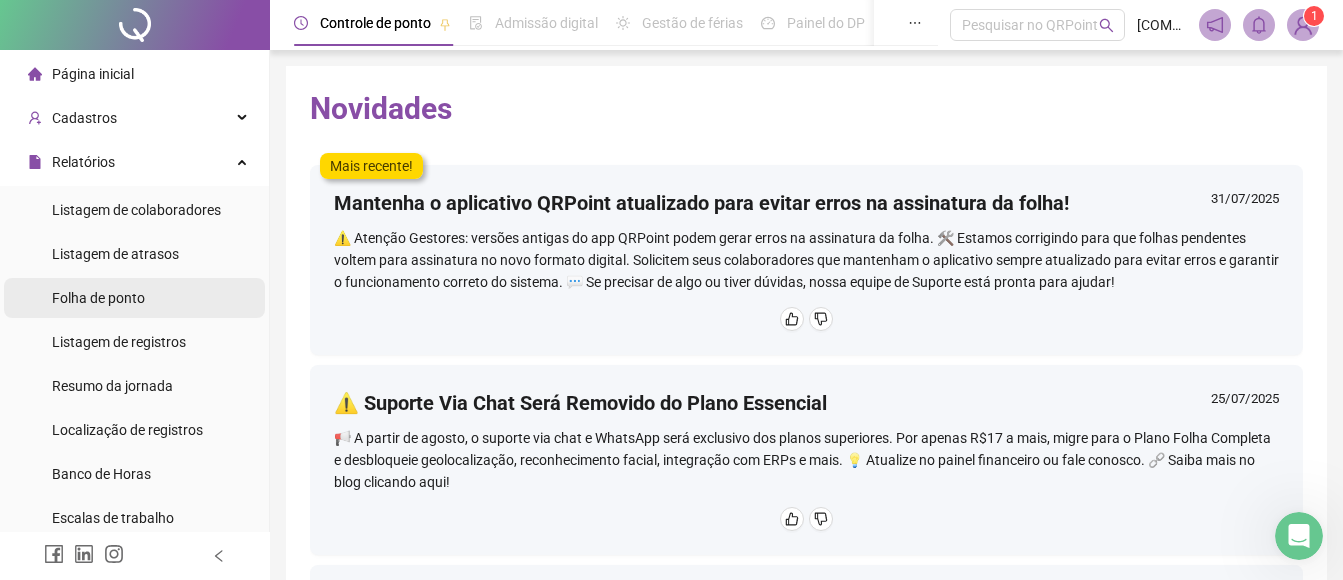 click on "Folha de ponto" at bounding box center [98, 298] 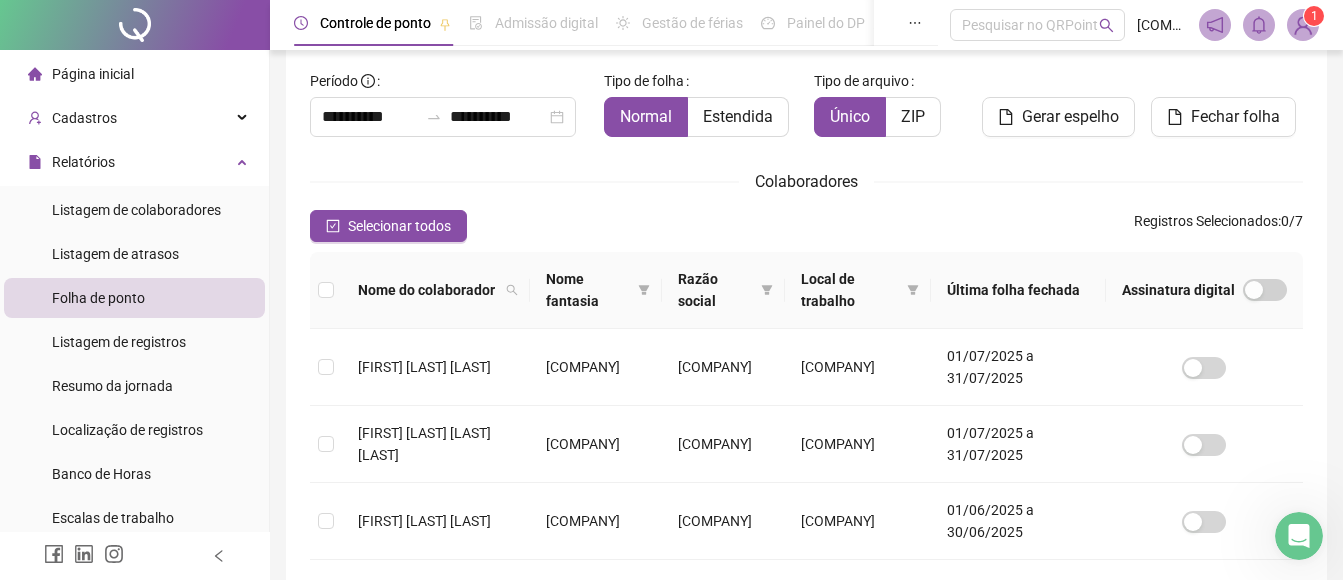 scroll, scrollTop: 19, scrollLeft: 0, axis: vertical 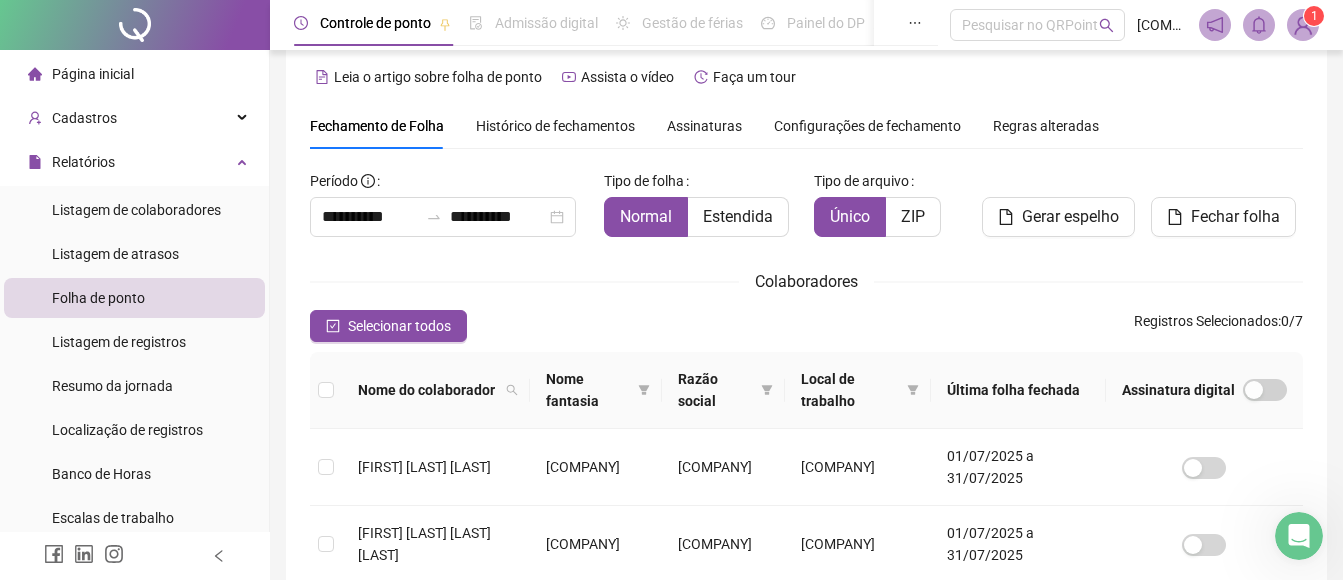 click on "Histórico de fechamentos" at bounding box center (555, 126) 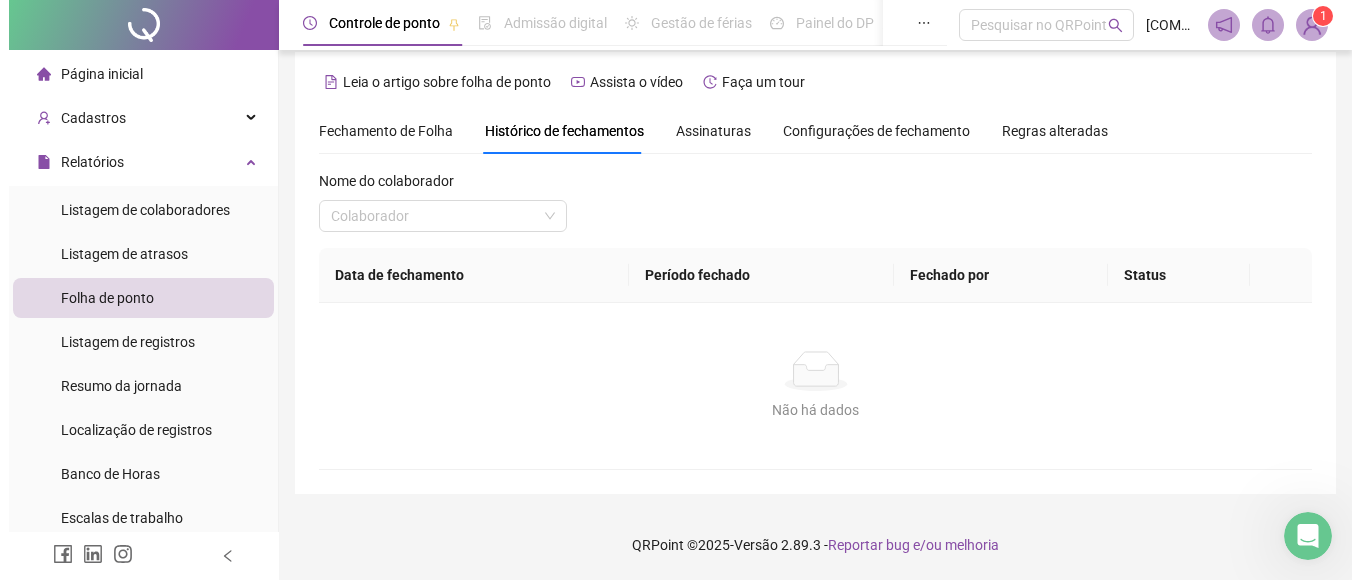 scroll, scrollTop: 14, scrollLeft: 0, axis: vertical 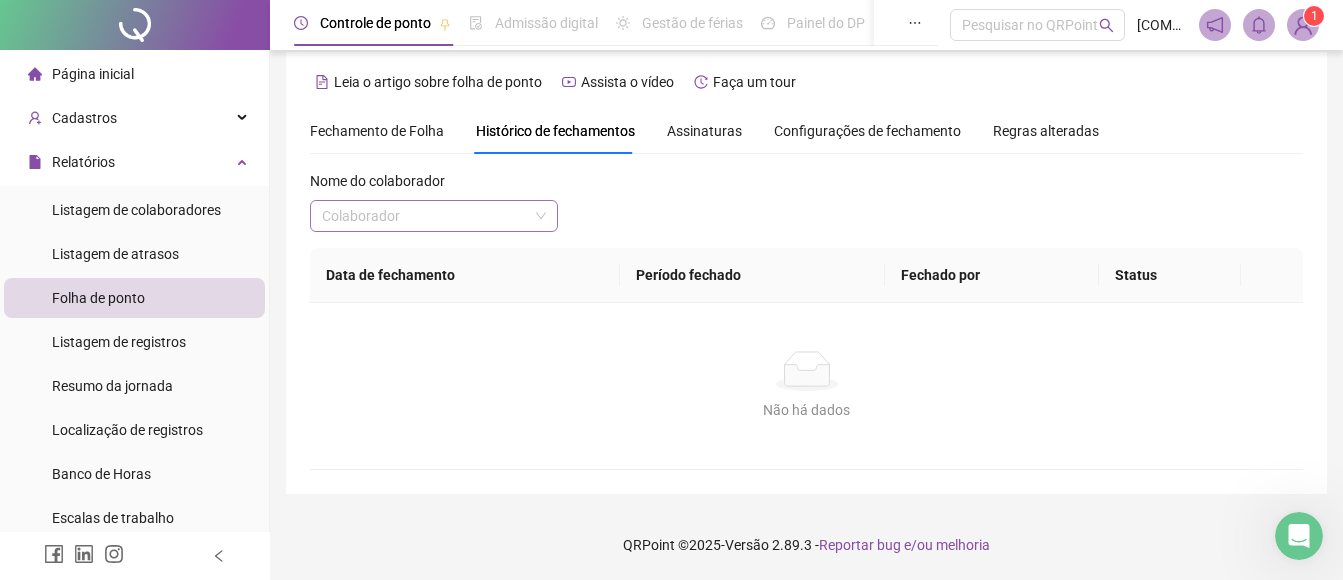 click at bounding box center [425, 216] 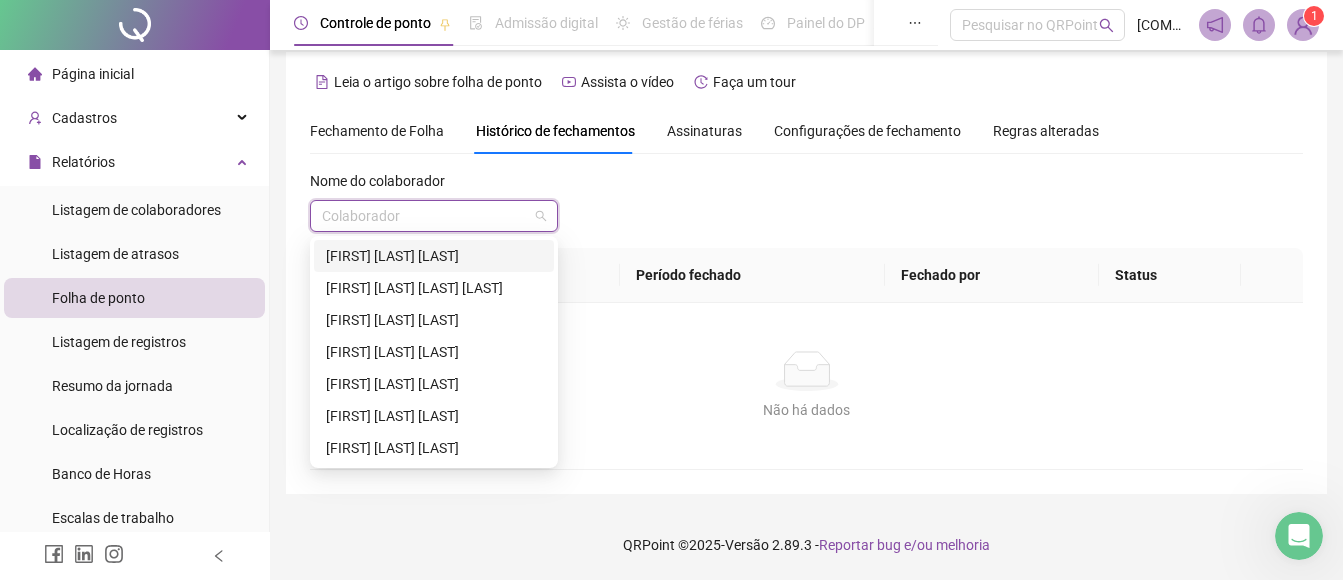 click on "[FIRST] [LAST] [LAST]" at bounding box center [434, 256] 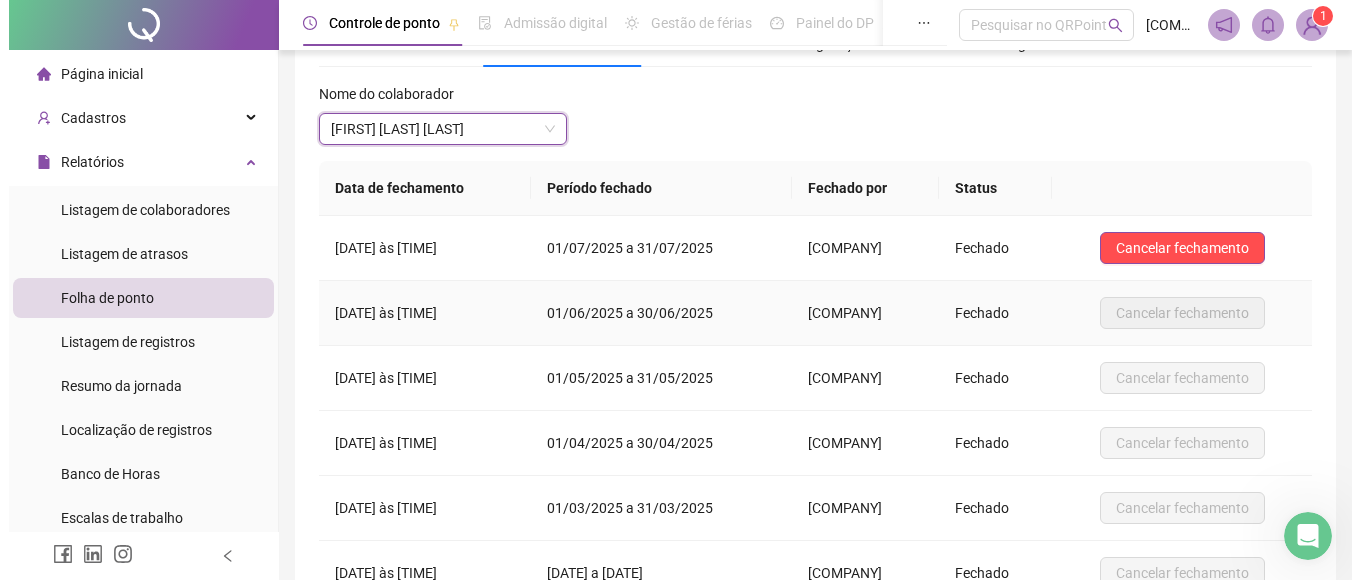 scroll, scrollTop: 301, scrollLeft: 0, axis: vertical 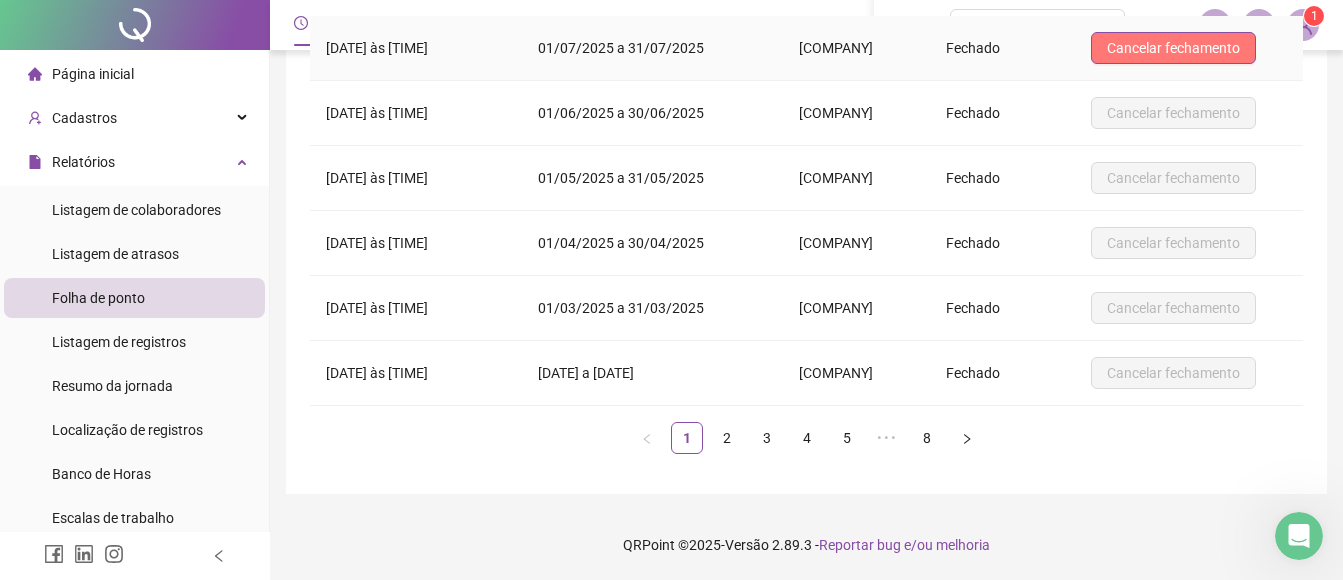 click on "Cancelar fechamento" at bounding box center [1173, 48] 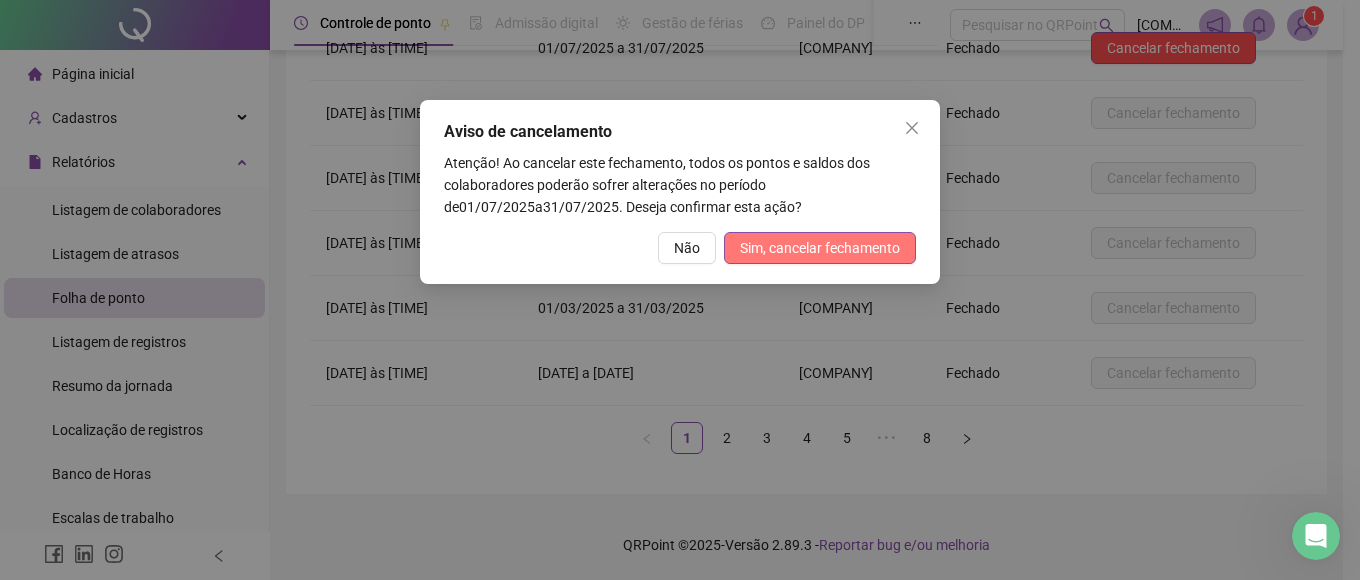 click on "Sim, cancelar fechamento" at bounding box center [820, 248] 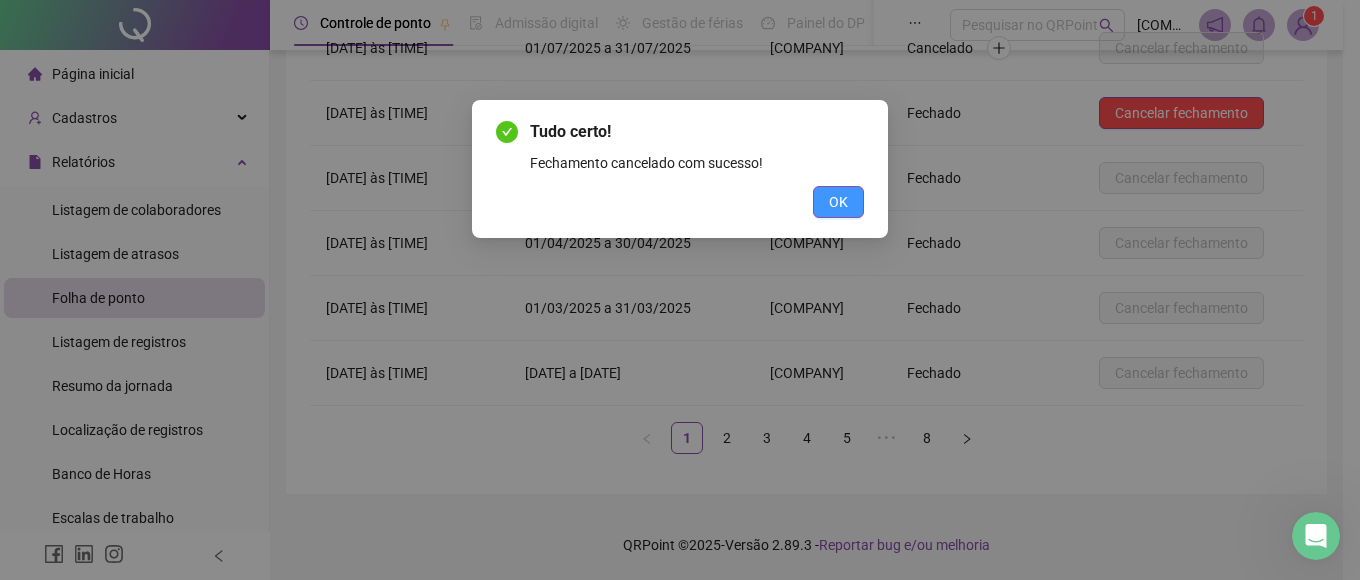 click on "OK" at bounding box center (838, 202) 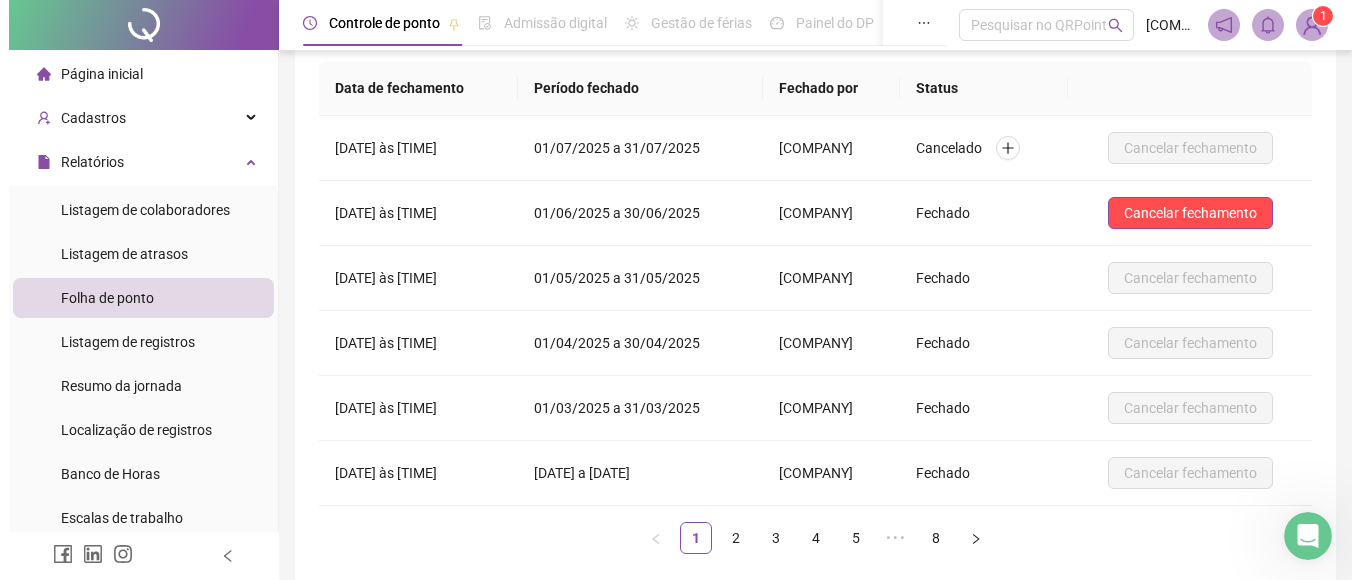 scroll, scrollTop: 0, scrollLeft: 0, axis: both 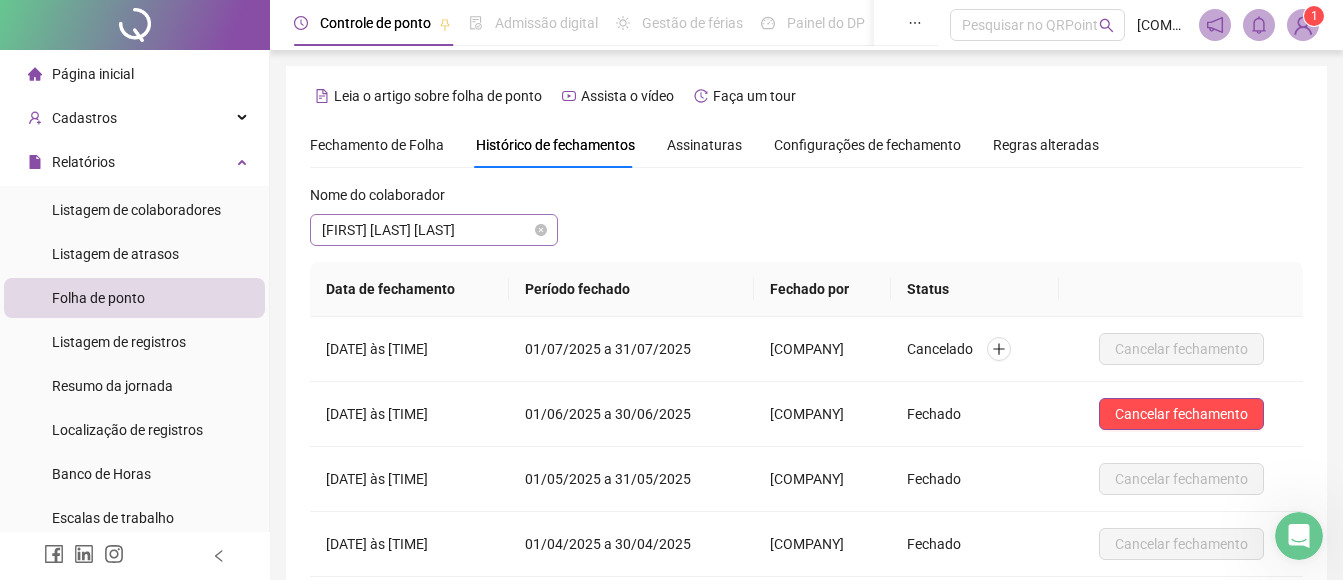 click on "[FIRST] [LAST] [LAST]" at bounding box center (434, 230) 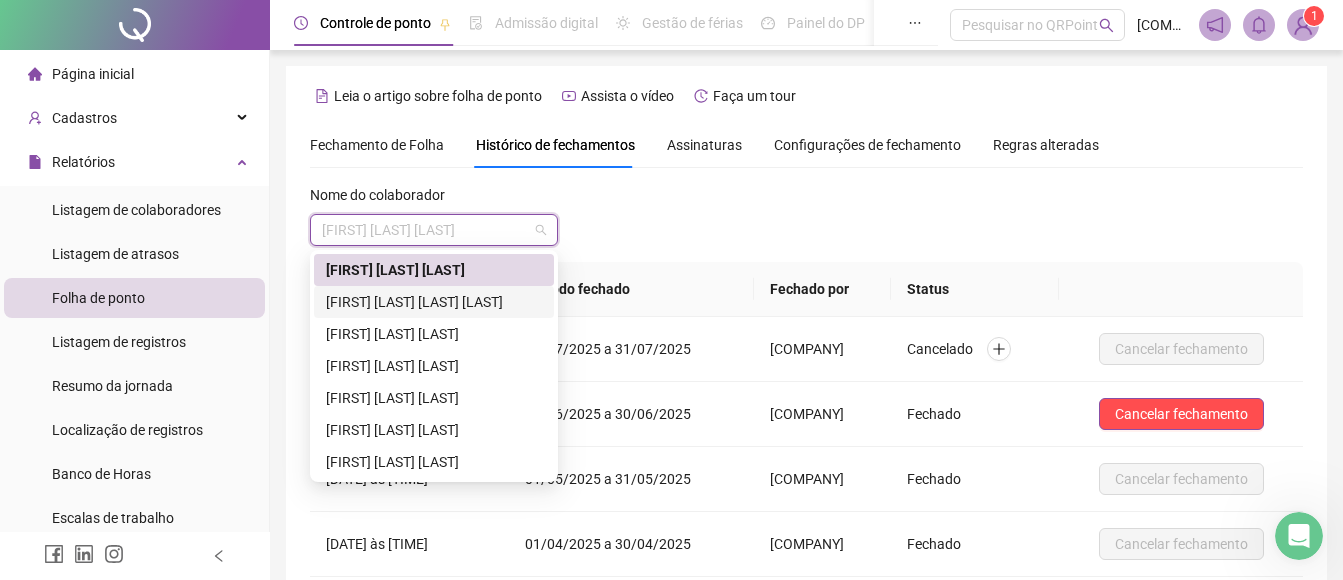 click on "[FIRST] [LAST] [LAST] [LAST]" at bounding box center (434, 302) 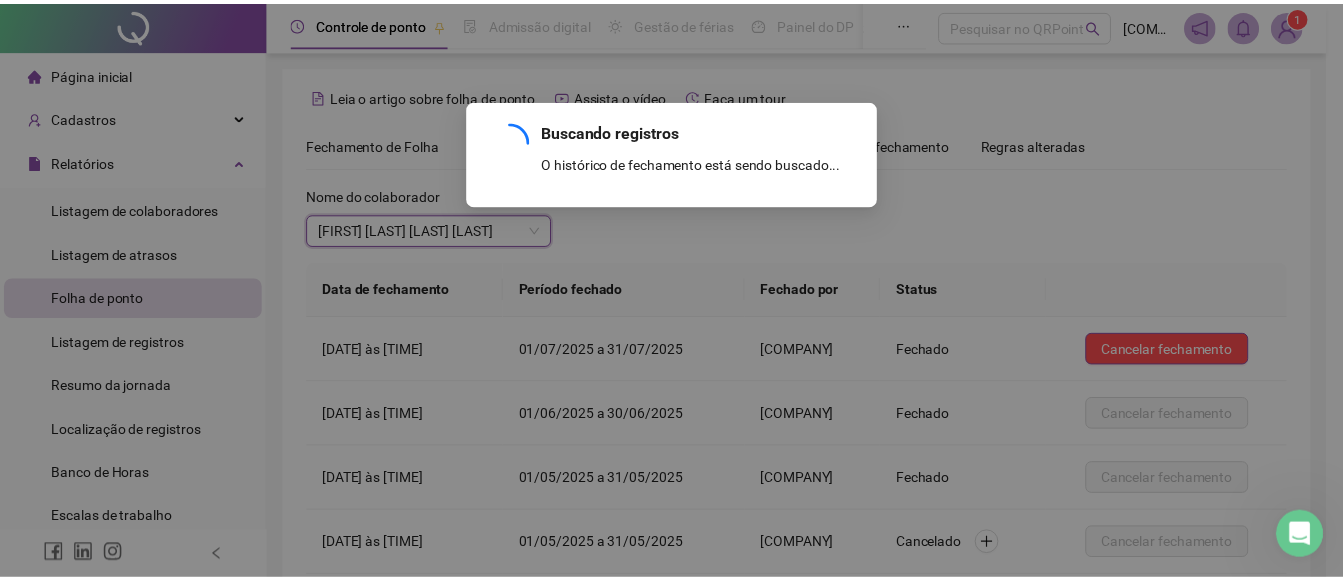 scroll, scrollTop: 301, scrollLeft: 0, axis: vertical 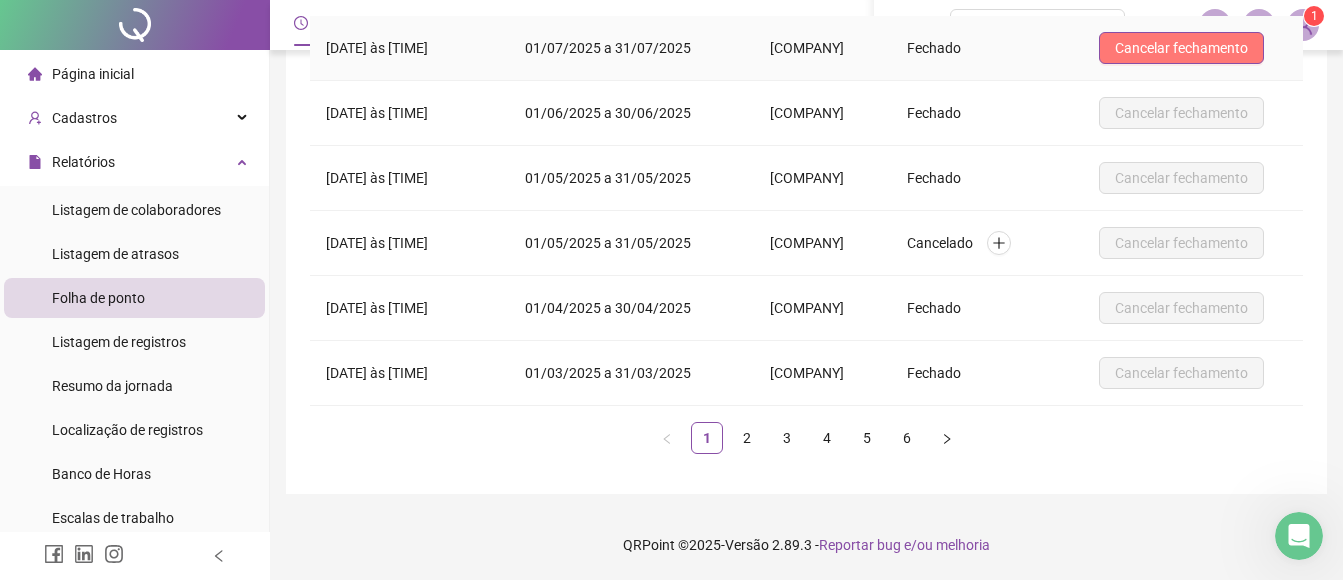 click on "Cancelar fechamento" at bounding box center (1181, 48) 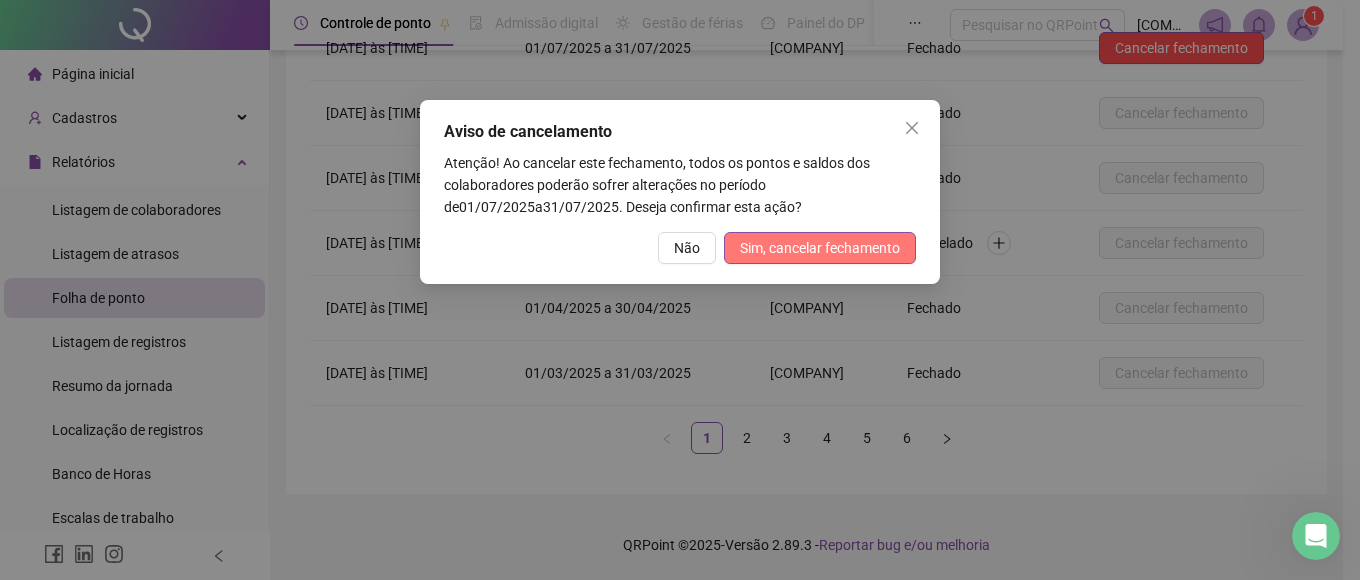 click on "Sim, cancelar fechamento" at bounding box center (820, 248) 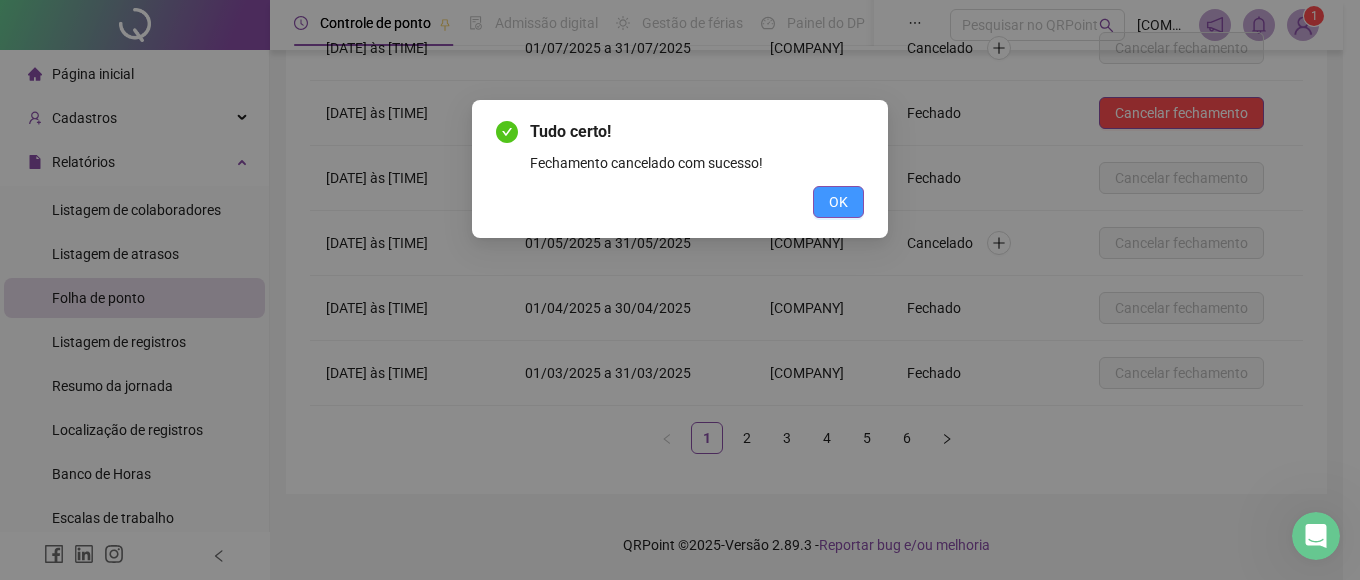 click on "OK" at bounding box center (838, 202) 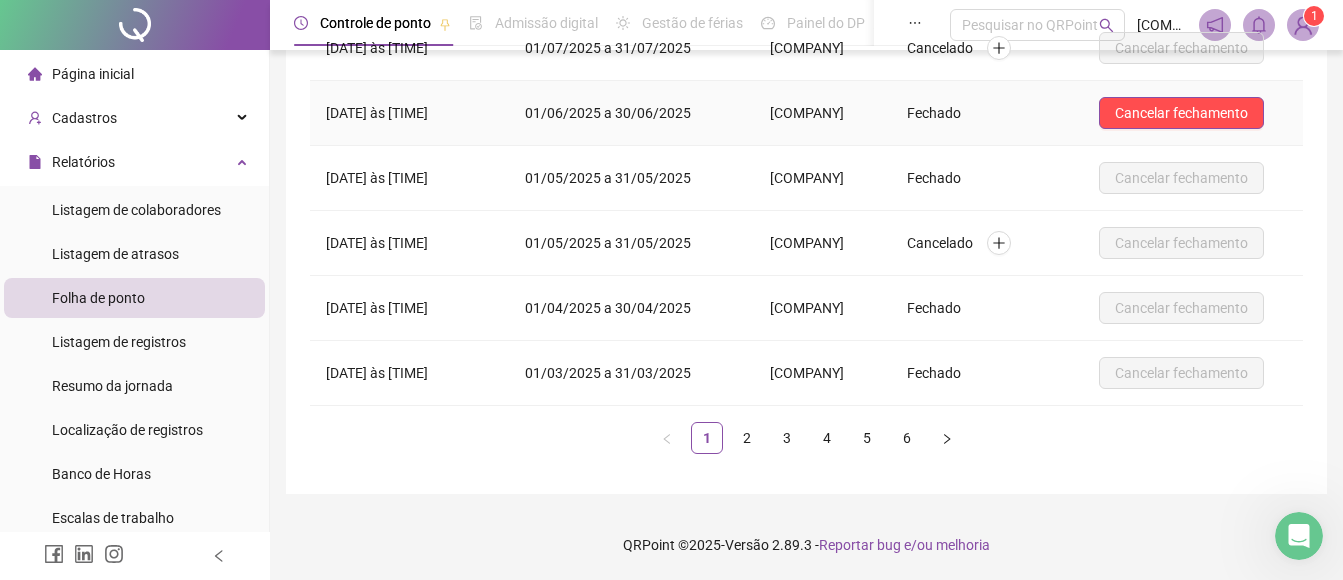 scroll, scrollTop: 1, scrollLeft: 0, axis: vertical 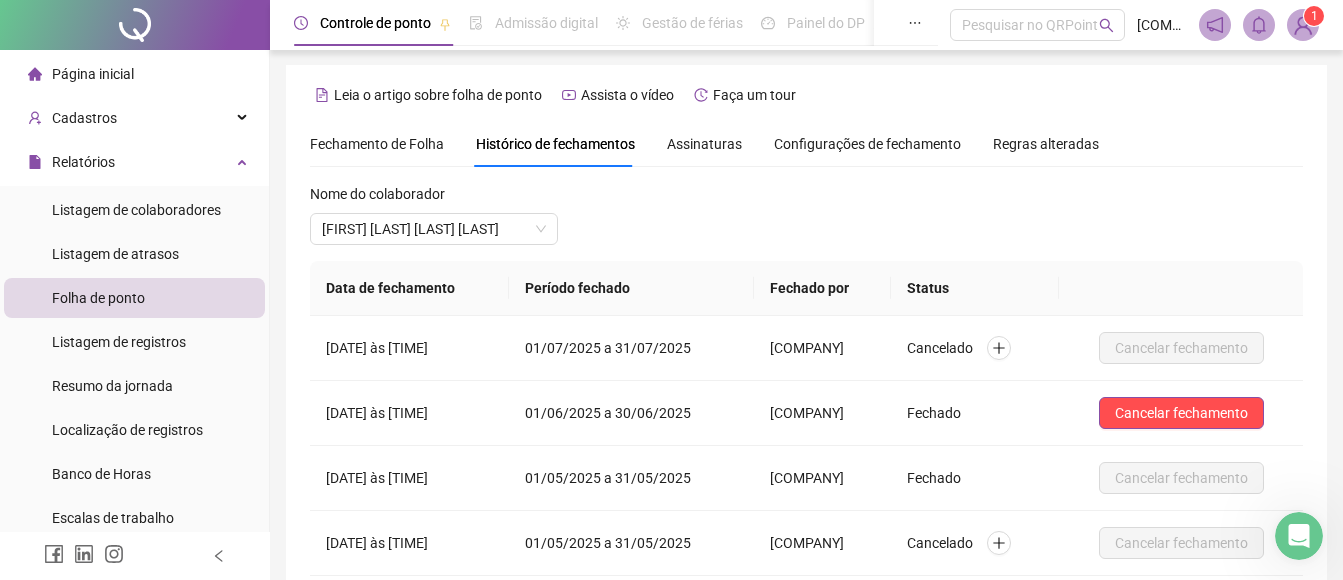 click on "Fechamento de Folha" at bounding box center [377, 144] 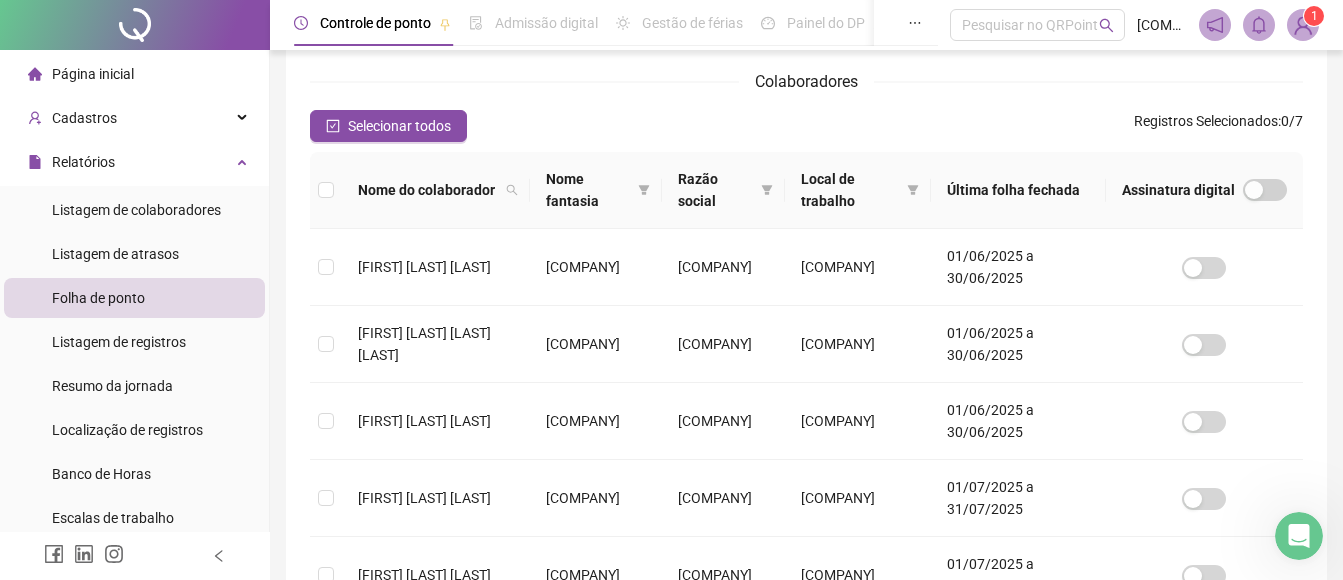 scroll, scrollTop: 0, scrollLeft: 0, axis: both 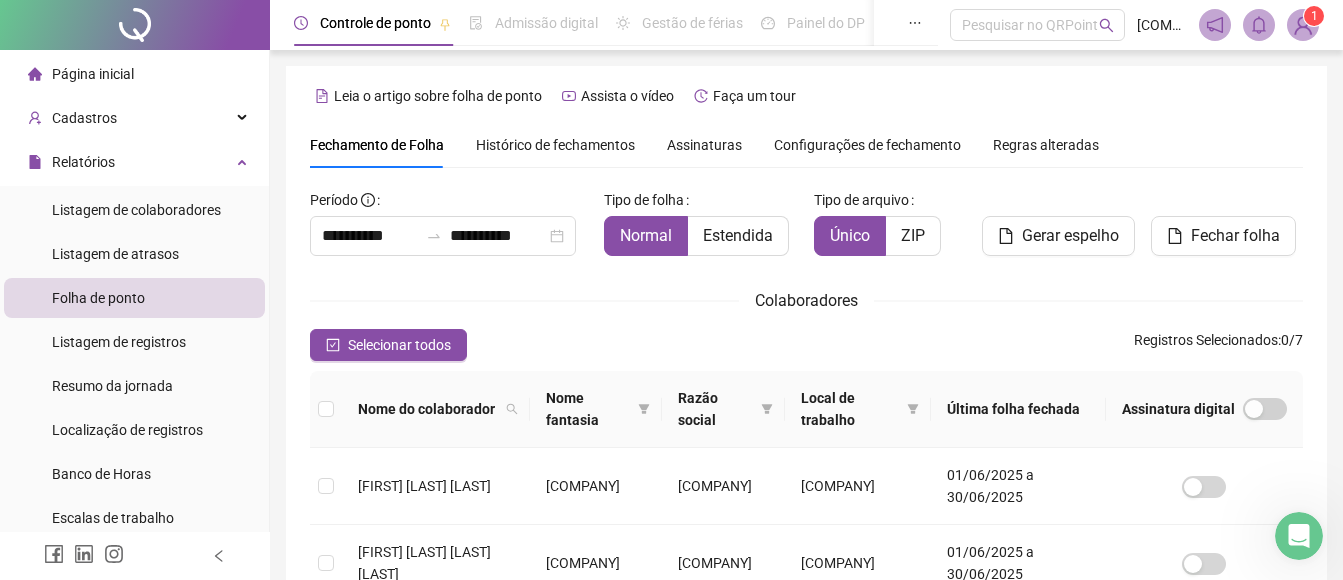 click on "Histórico de fechamentos" at bounding box center [555, 145] 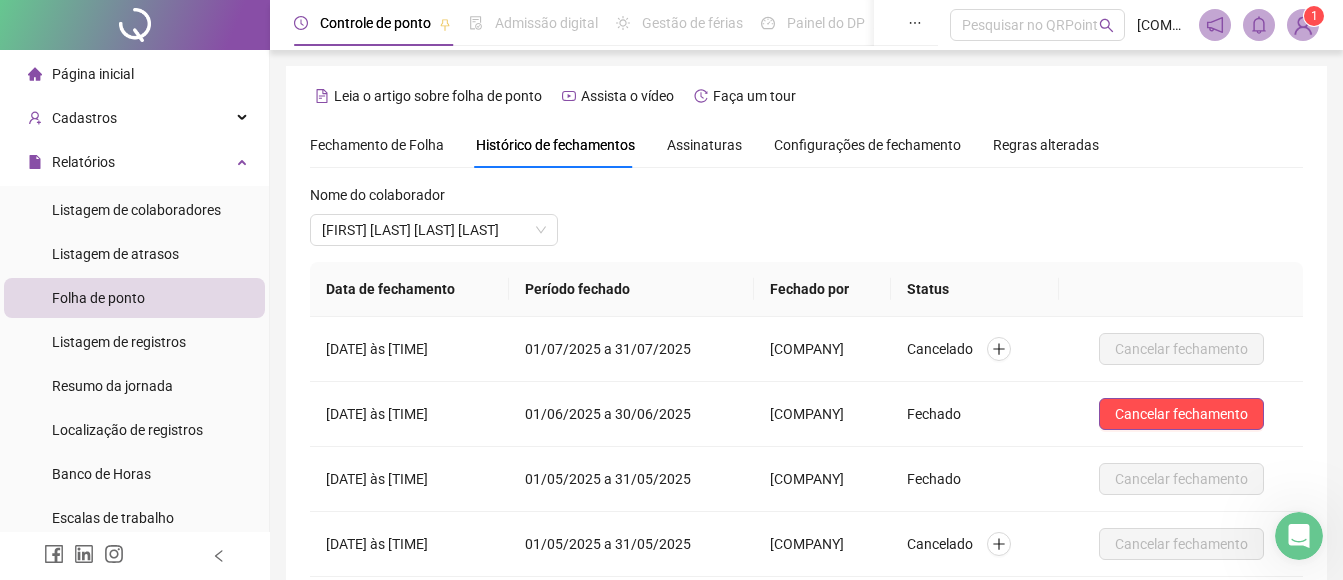scroll, scrollTop: 119, scrollLeft: 0, axis: vertical 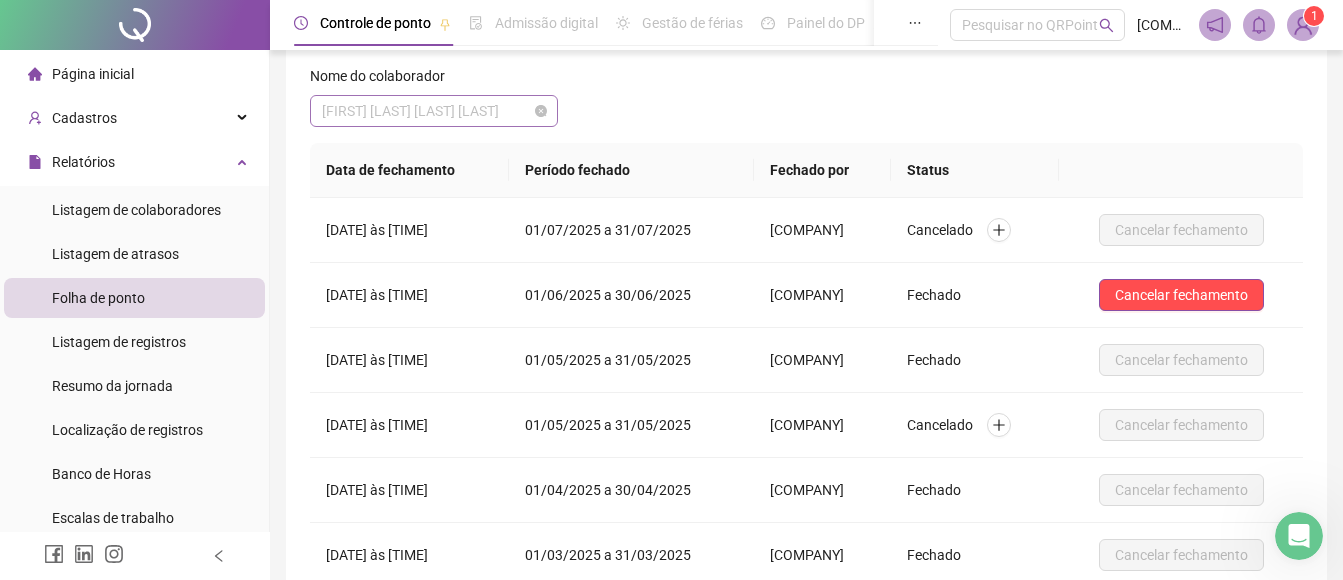 click on "[FIRST] [LAST] [LAST] [LAST]" at bounding box center [434, 111] 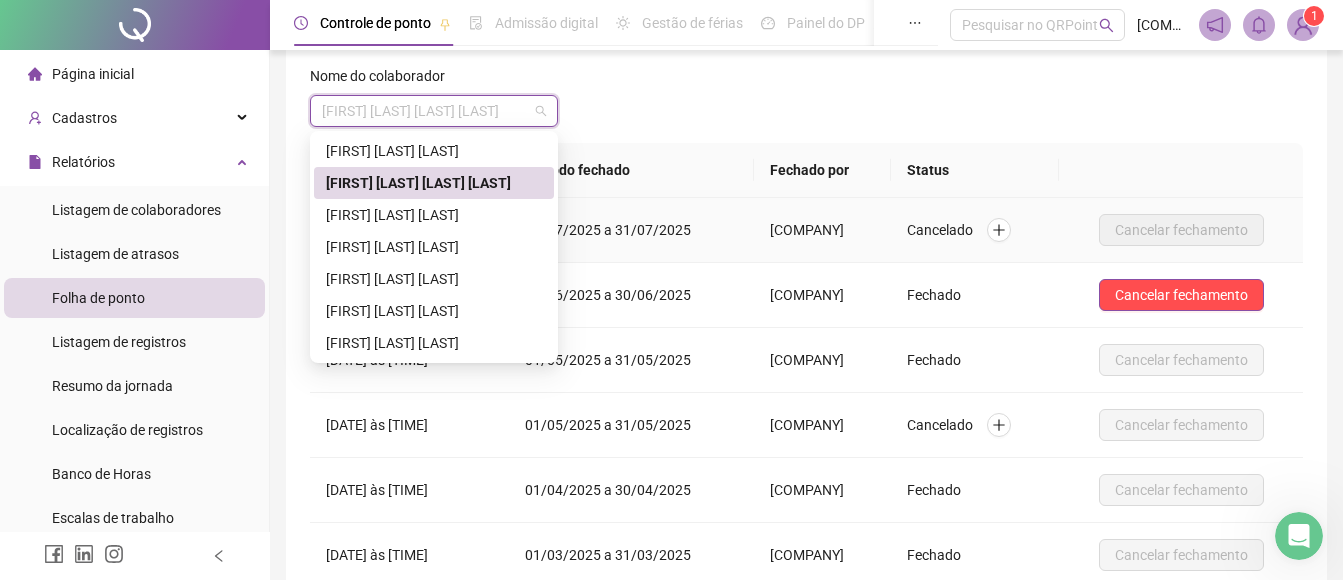 click on "[DATE] às [TIME]" at bounding box center [409, 230] 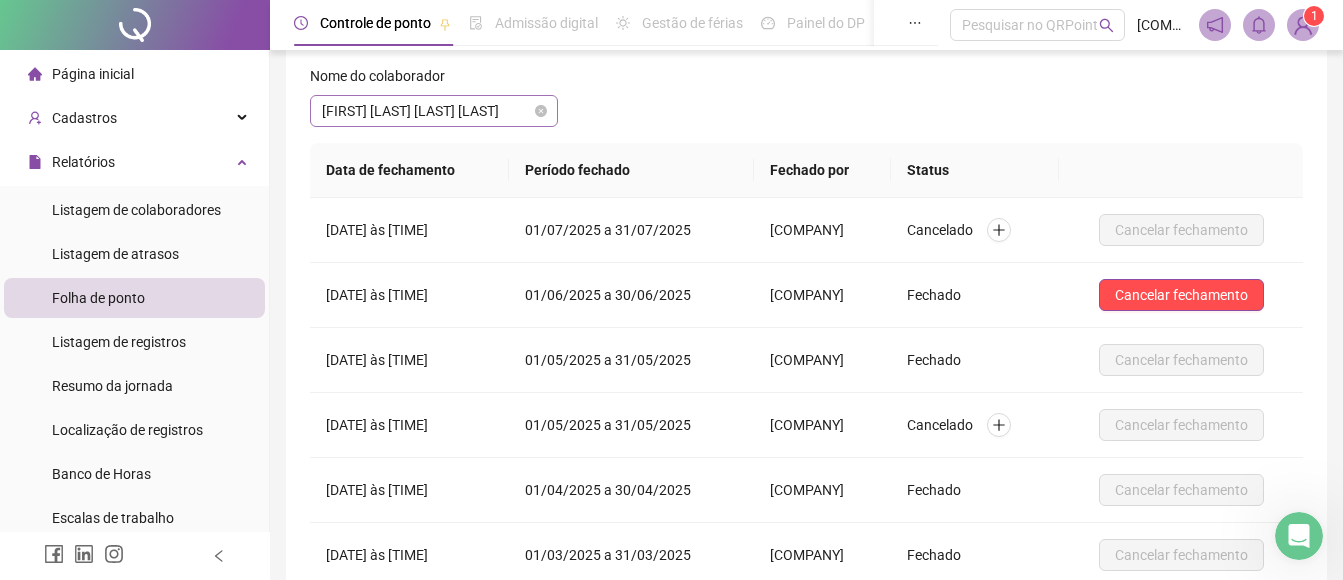 click on "[FIRST] [LAST] [LAST] [LAST]" at bounding box center (434, 111) 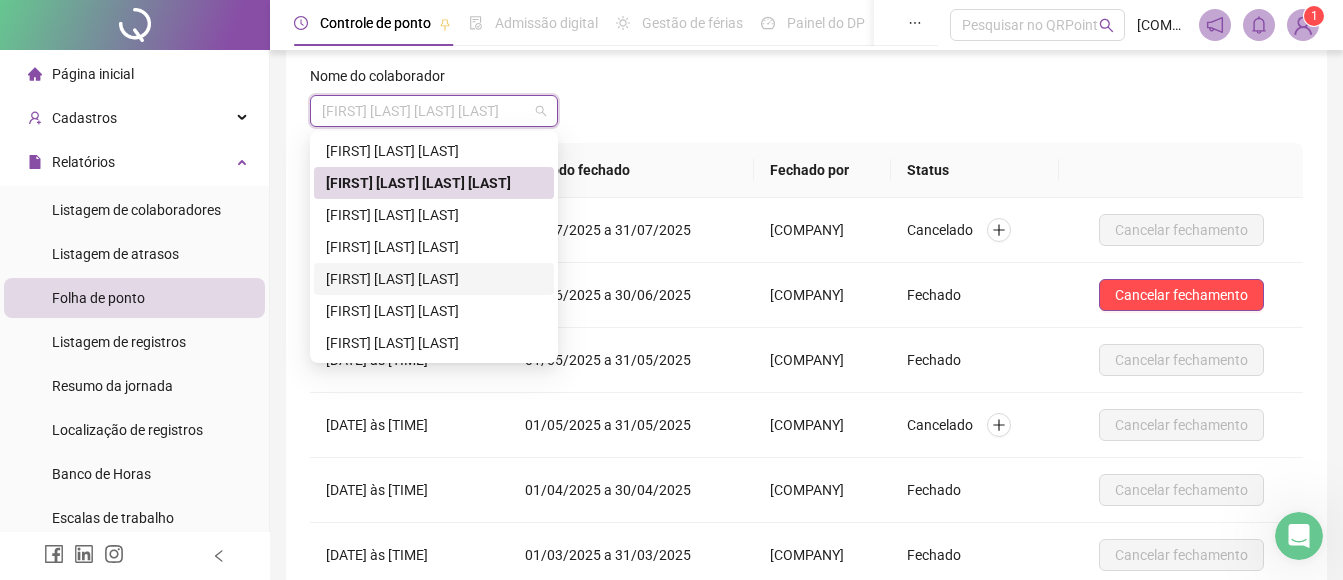 click on "[FIRST] [LAST] [LAST]" at bounding box center [434, 279] 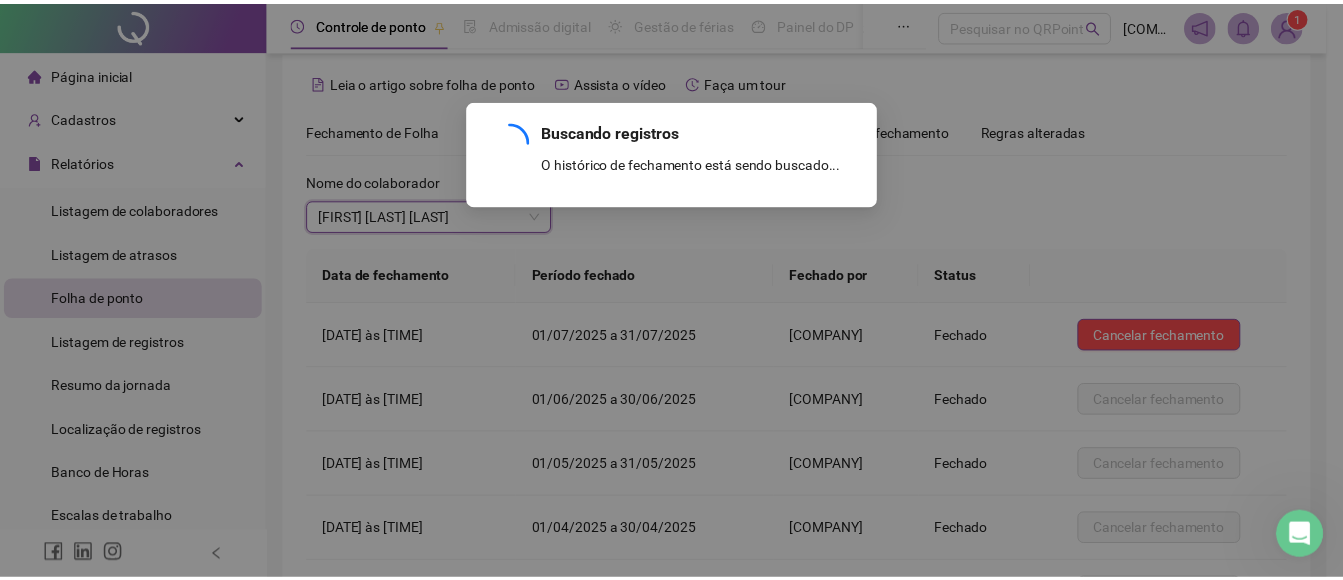 scroll, scrollTop: 301, scrollLeft: 0, axis: vertical 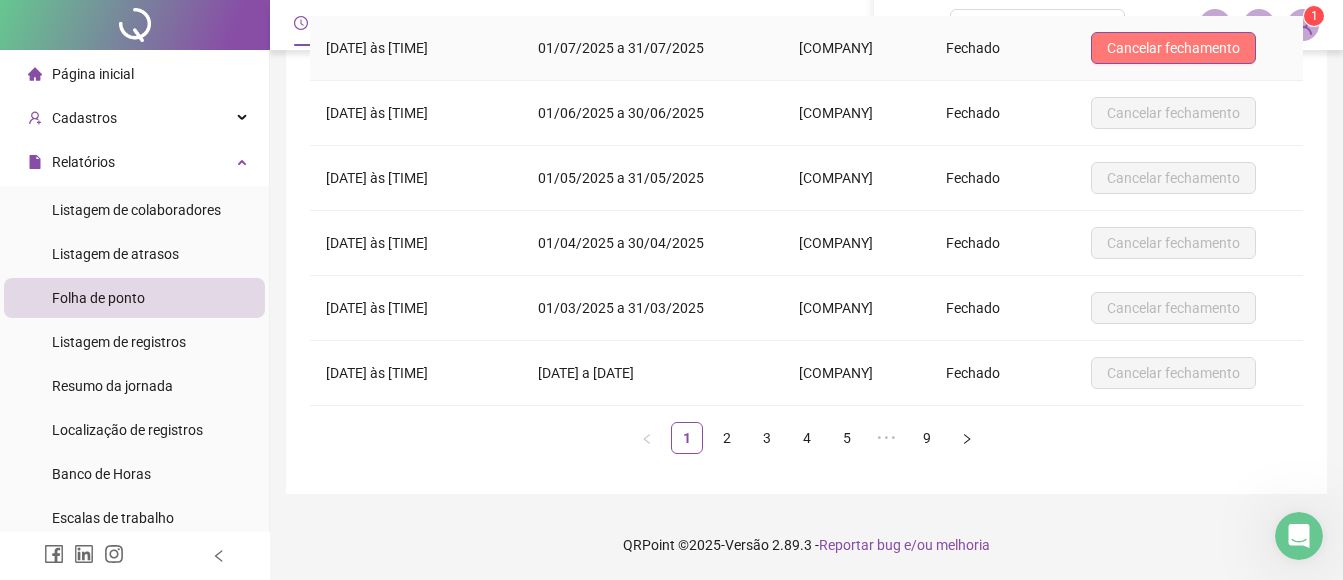 click on "Cancelar fechamento" at bounding box center (1173, 48) 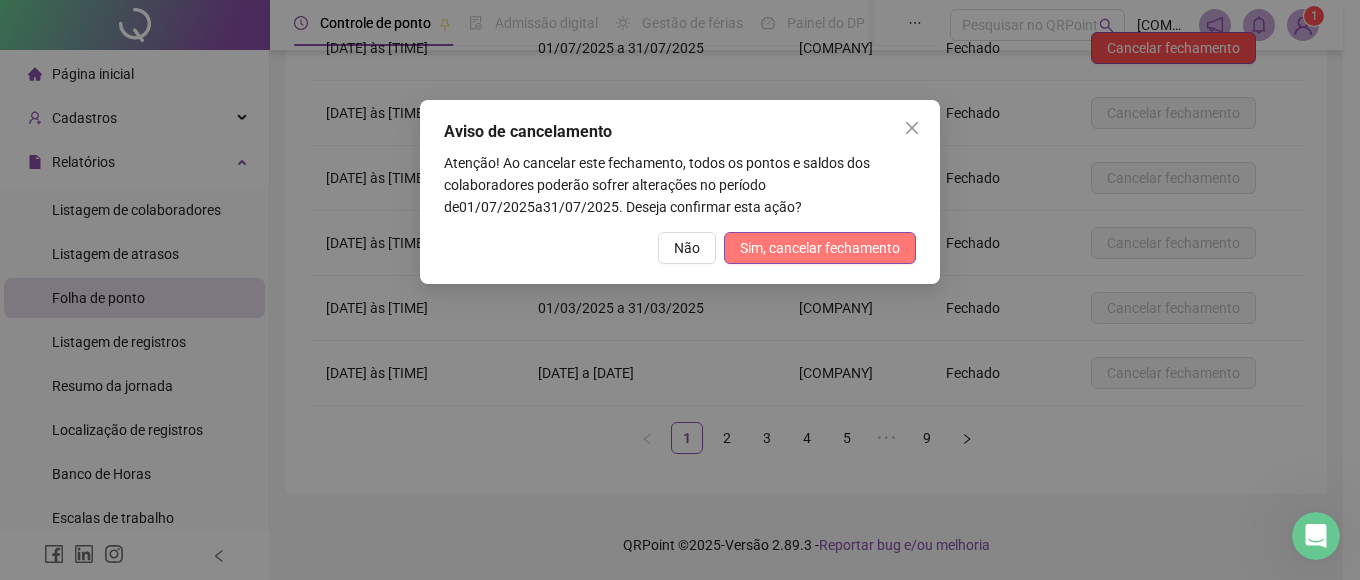 click on "Sim, cancelar fechamento" at bounding box center [820, 248] 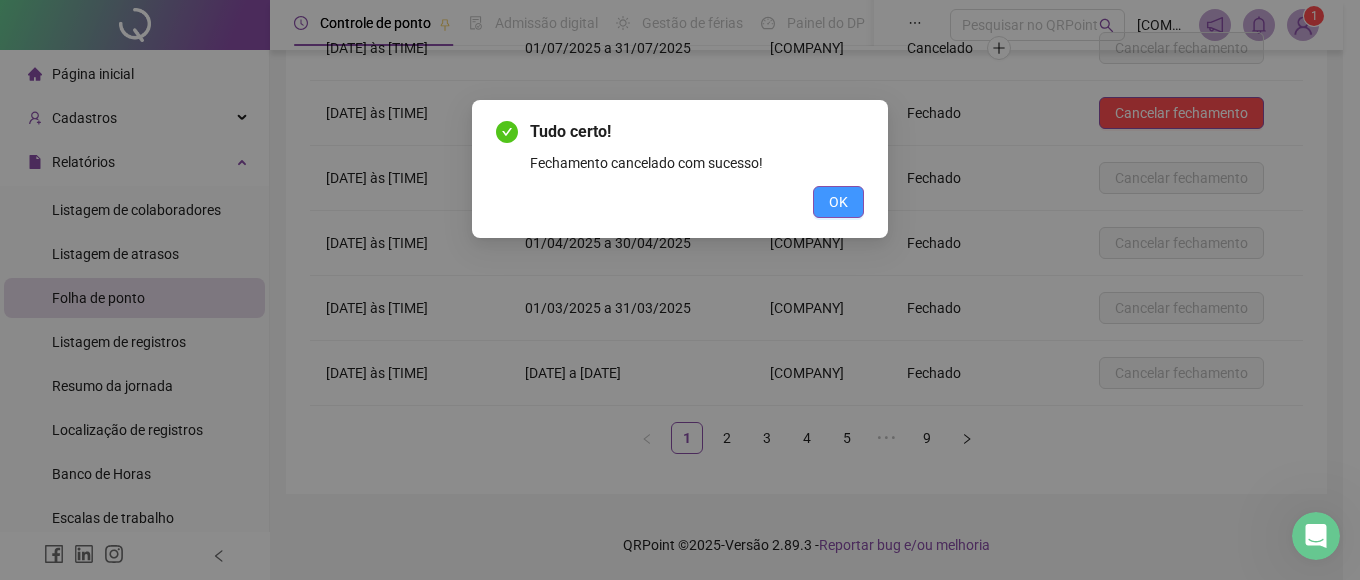 click on "OK" at bounding box center (838, 202) 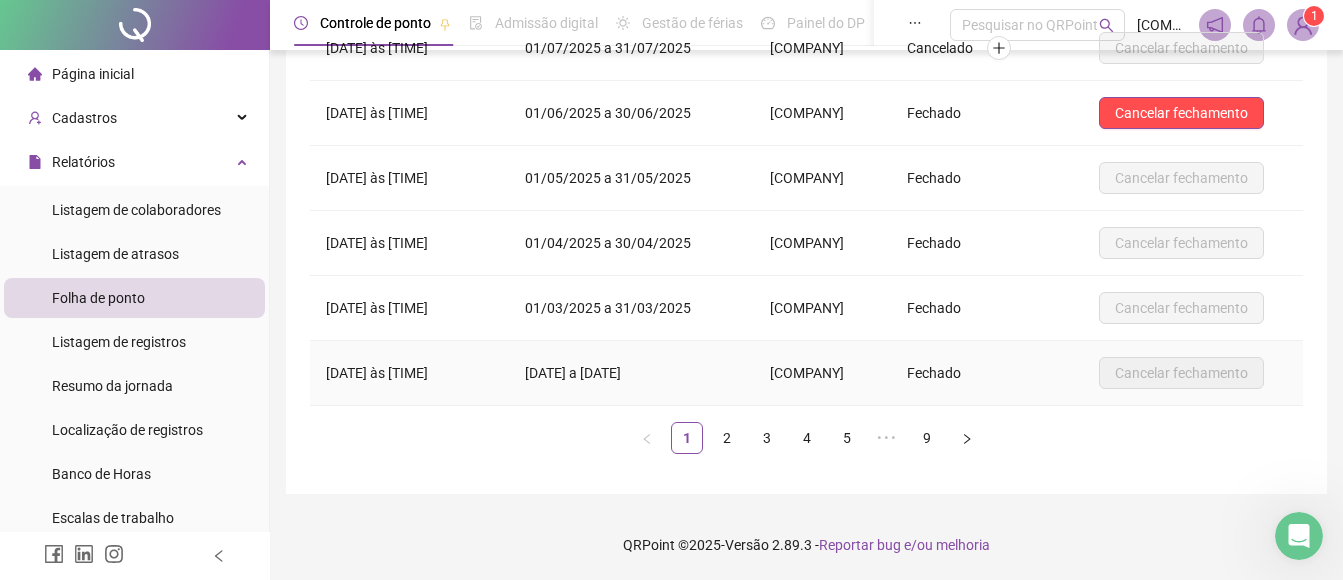 scroll, scrollTop: 101, scrollLeft: 0, axis: vertical 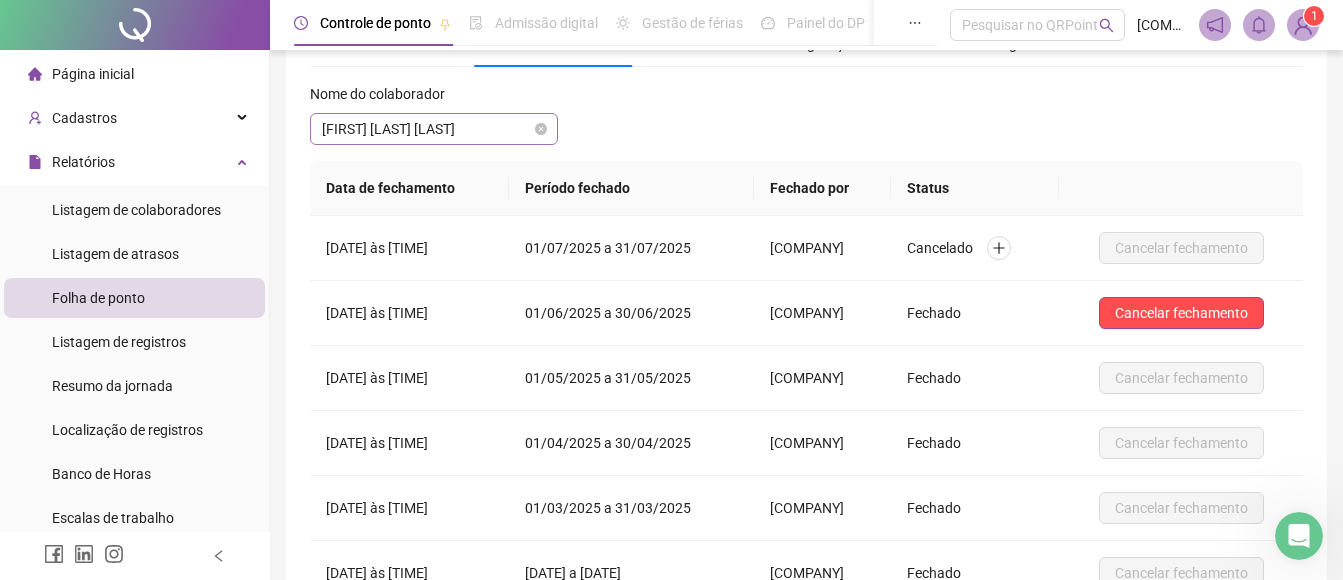 click on "[FIRST] [LAST] [LAST]" at bounding box center (434, 129) 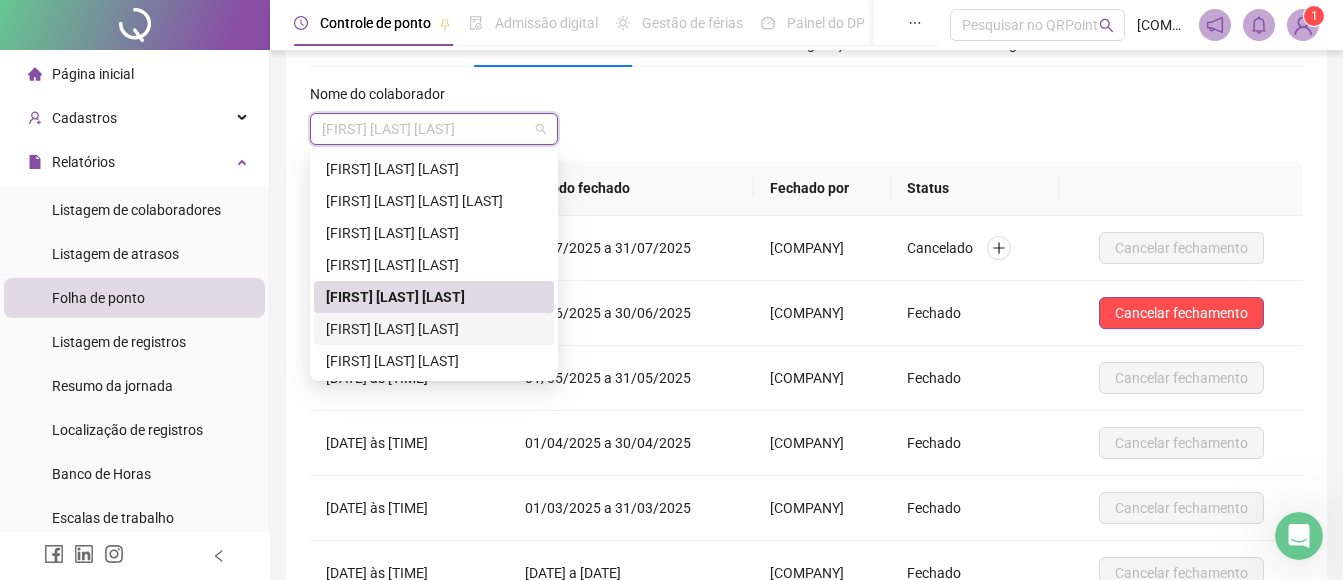 click on "[FIRST] [LAST] [LAST]" at bounding box center (434, 329) 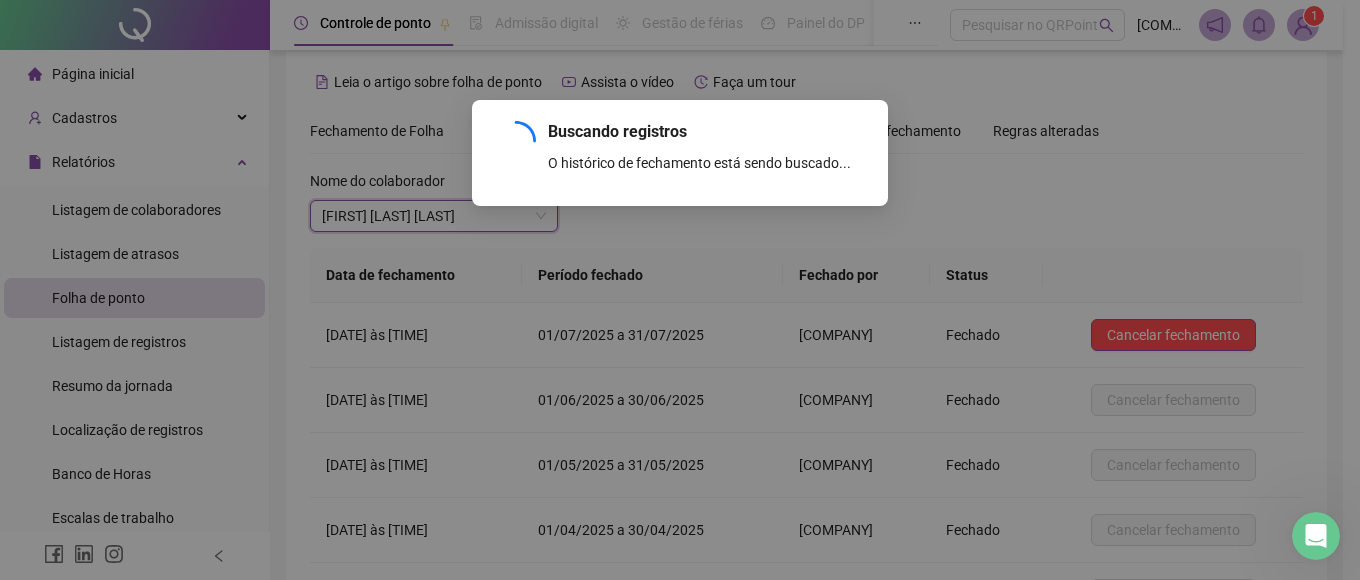 scroll, scrollTop: 301, scrollLeft: 0, axis: vertical 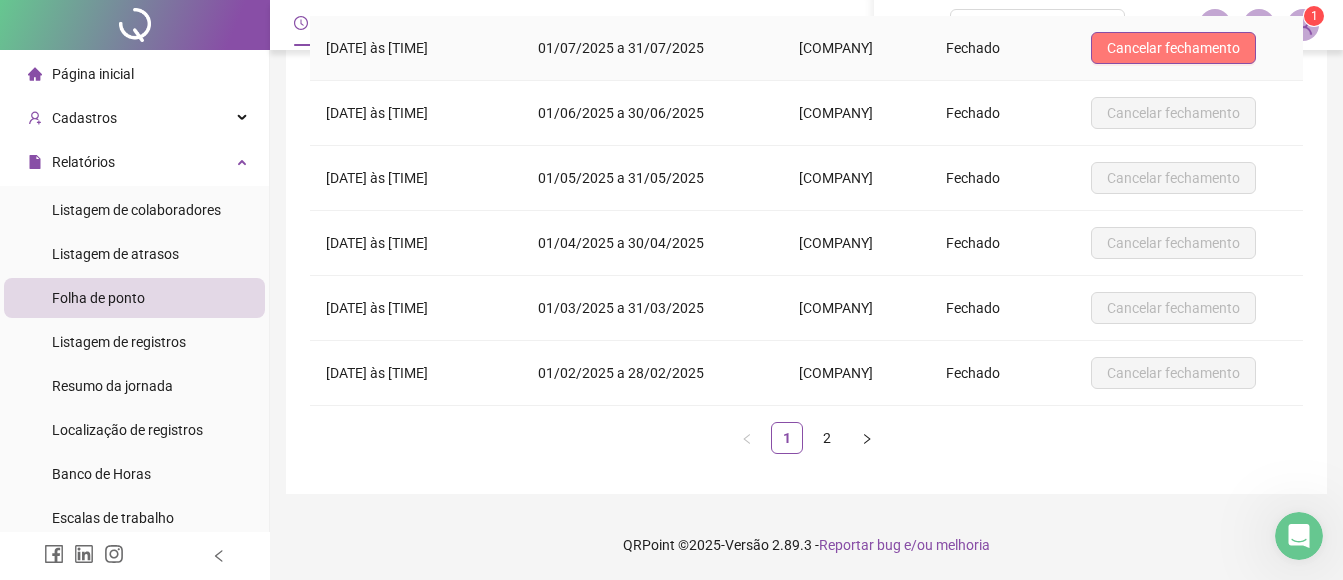 click on "Cancelar fechamento" at bounding box center [1173, 48] 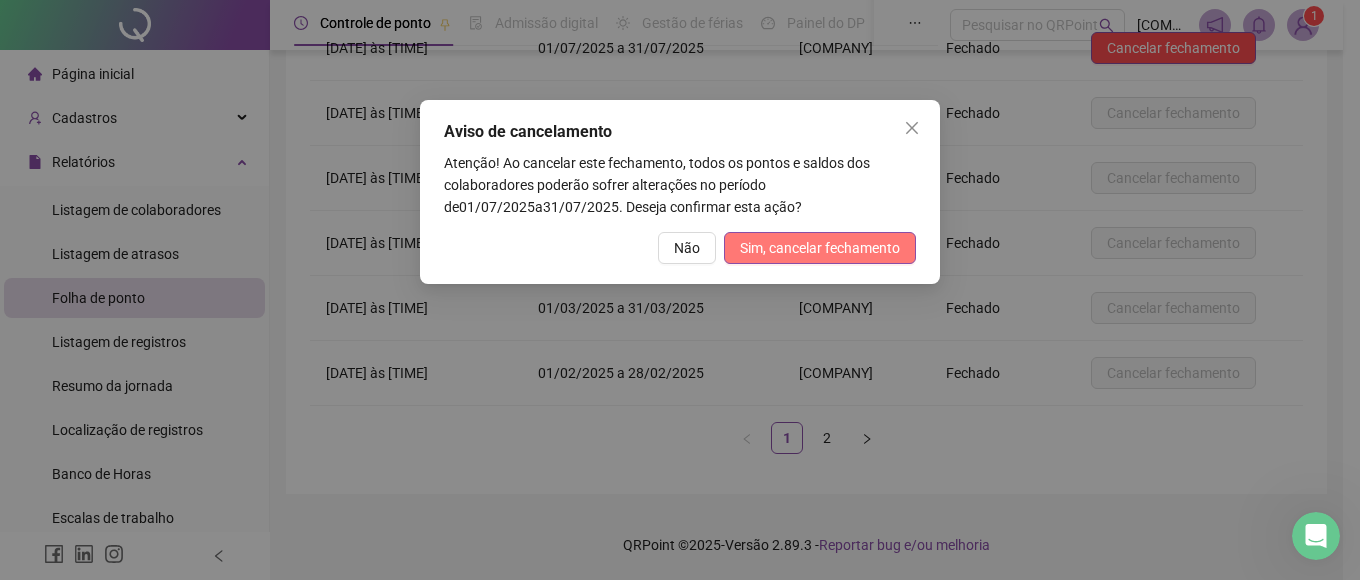 click on "Sim, cancelar fechamento" at bounding box center (820, 248) 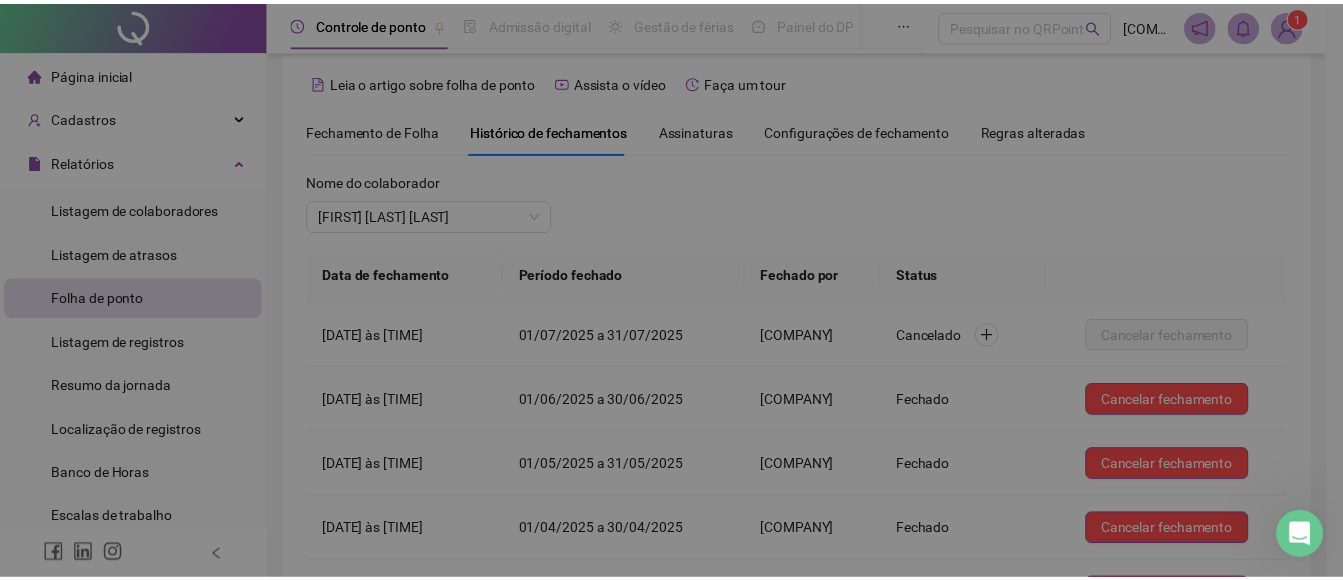 scroll, scrollTop: 301, scrollLeft: 0, axis: vertical 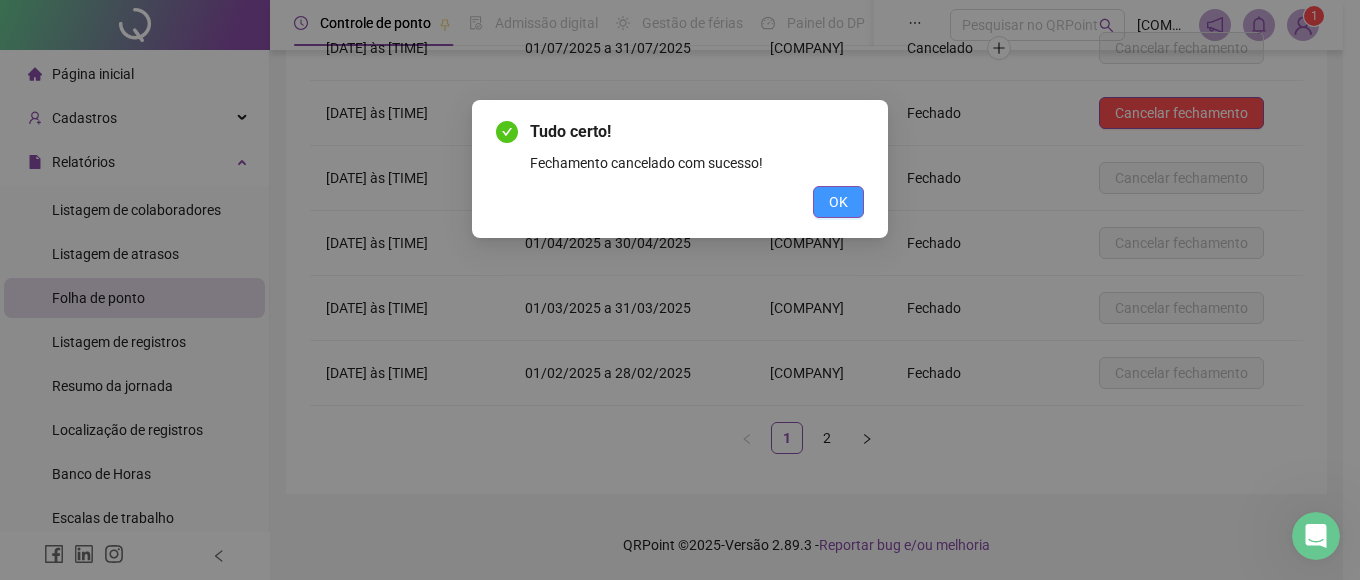 click on "OK" at bounding box center (838, 202) 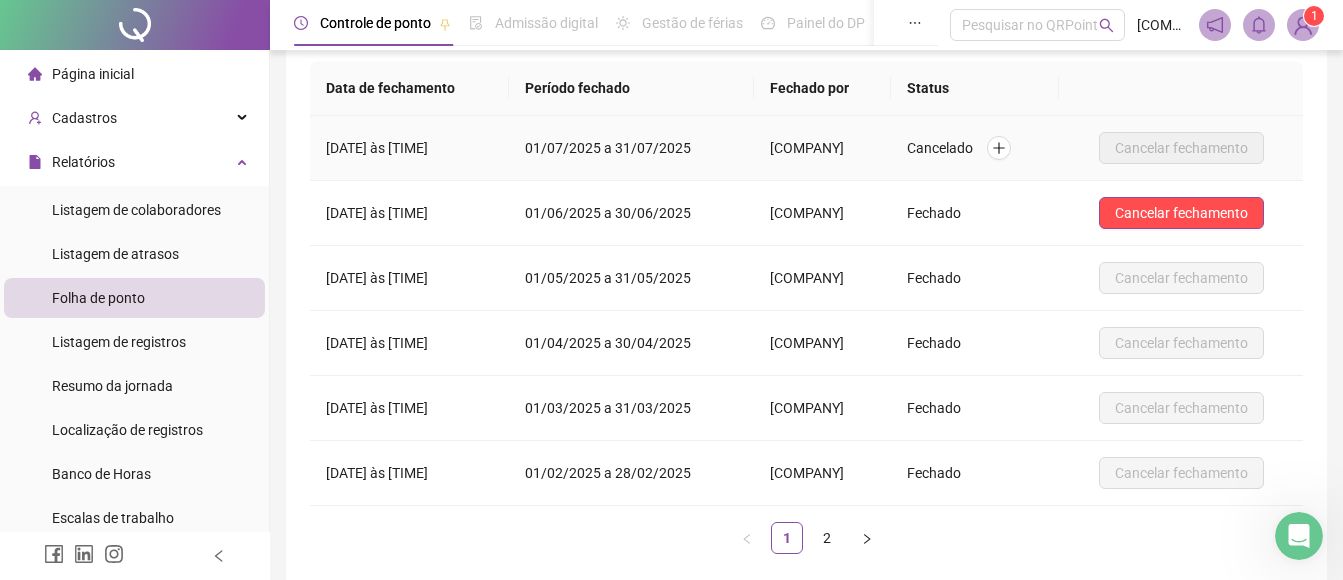 scroll, scrollTop: 101, scrollLeft: 0, axis: vertical 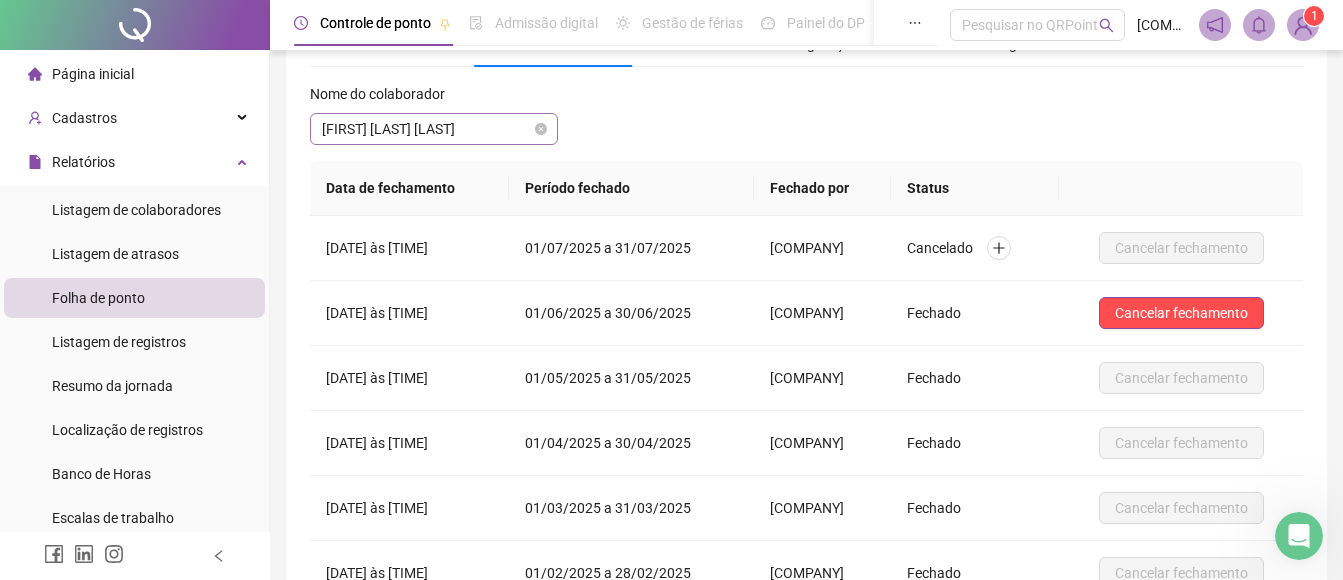 click on "[FIRST] [LAST] [LAST]" at bounding box center (434, 129) 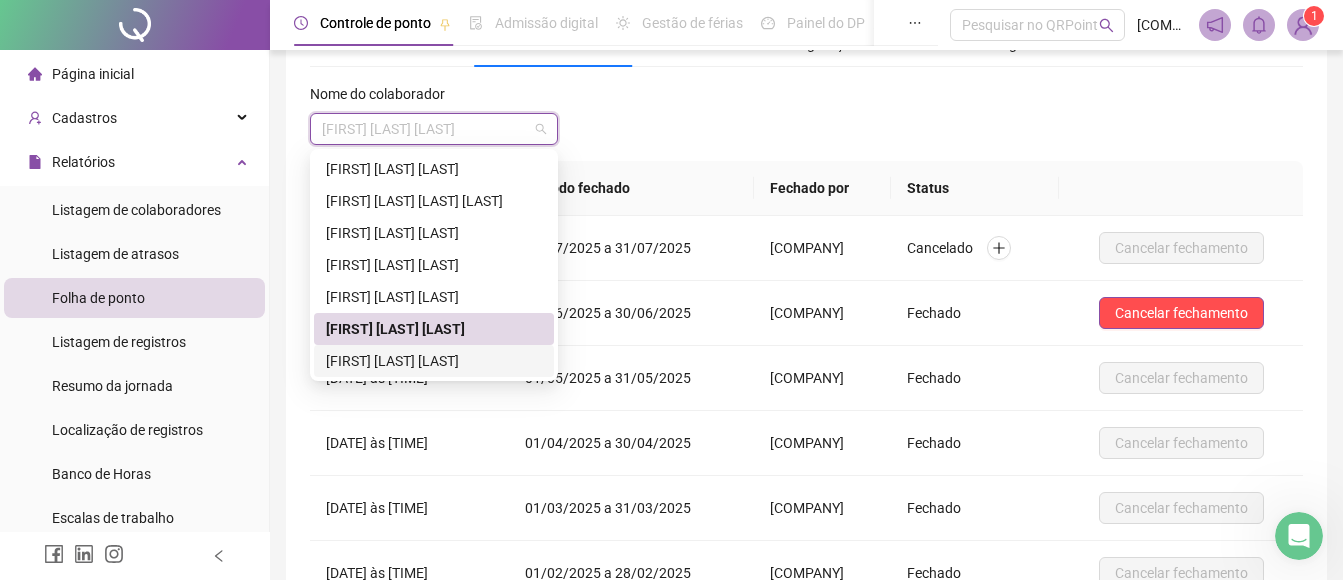 click on "[FIRST] [LAST] [LAST]" at bounding box center (434, 361) 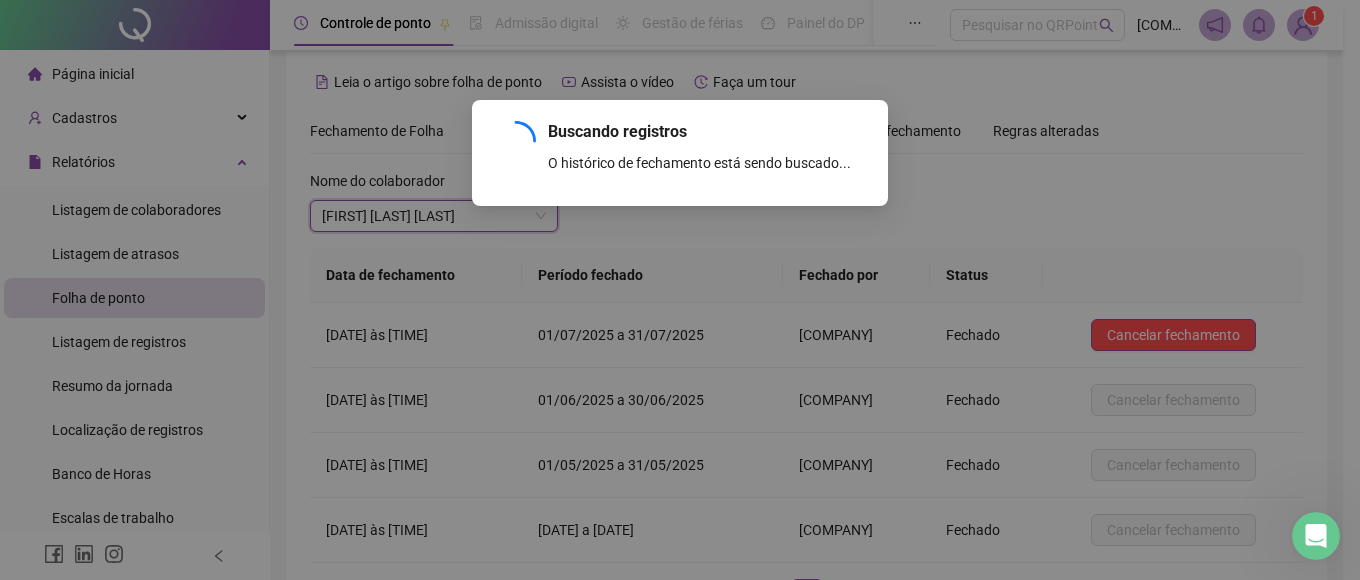 scroll, scrollTop: 171, scrollLeft: 0, axis: vertical 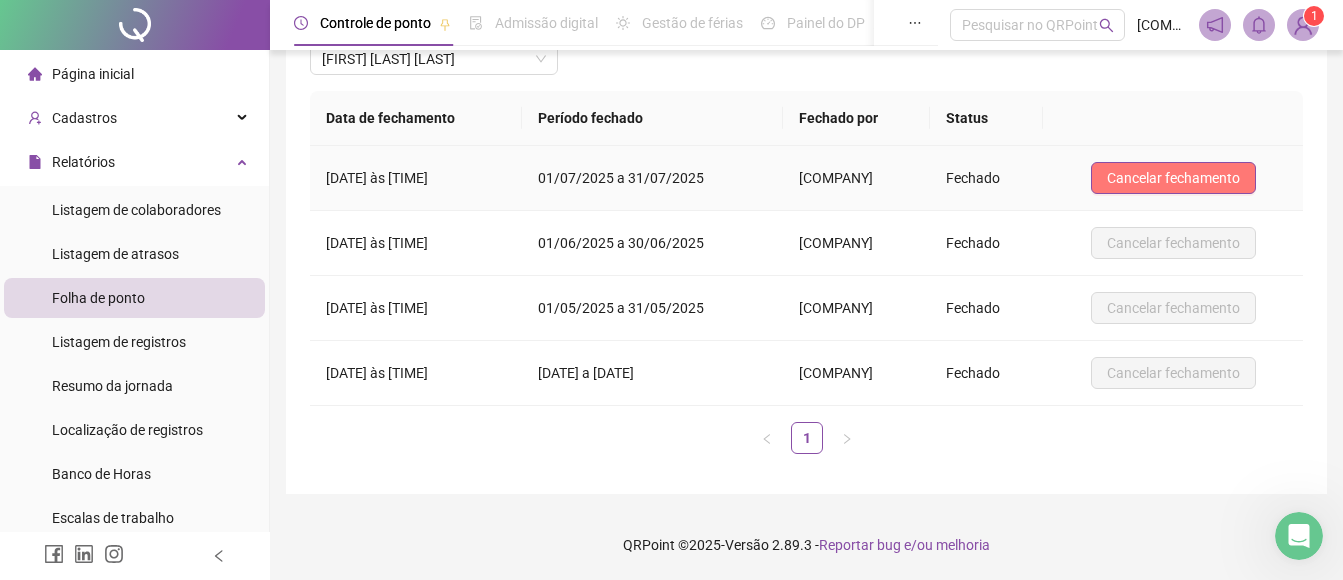 click on "Cancelar fechamento" at bounding box center (1173, 178) 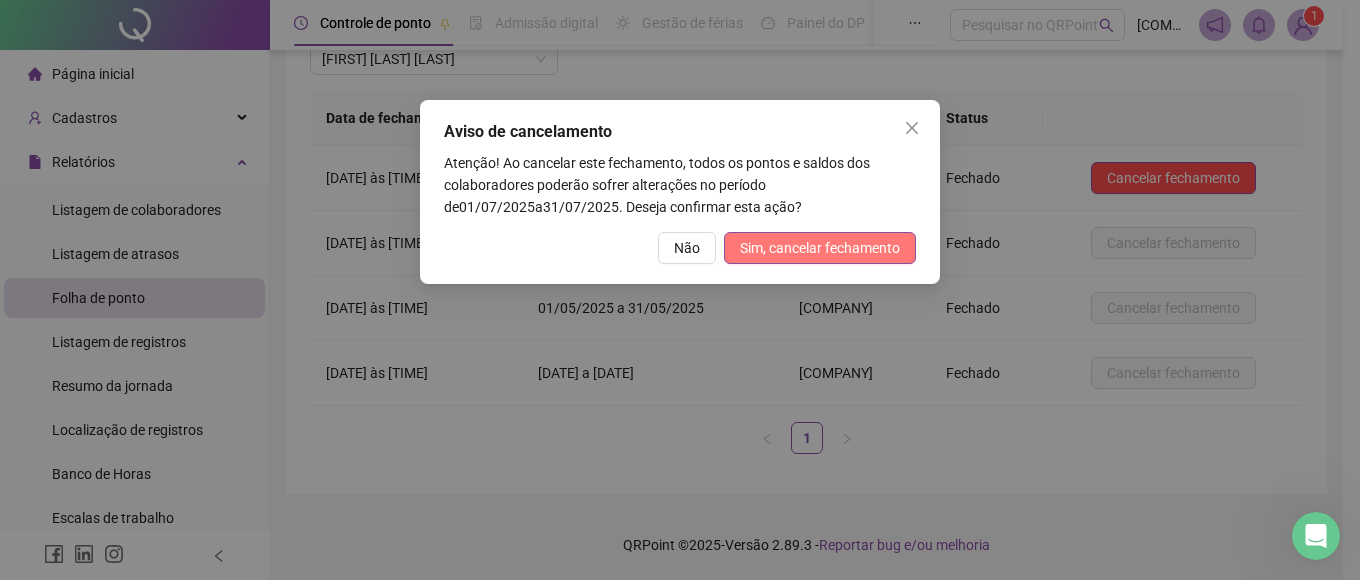 click on "Sim, cancelar fechamento" at bounding box center [820, 248] 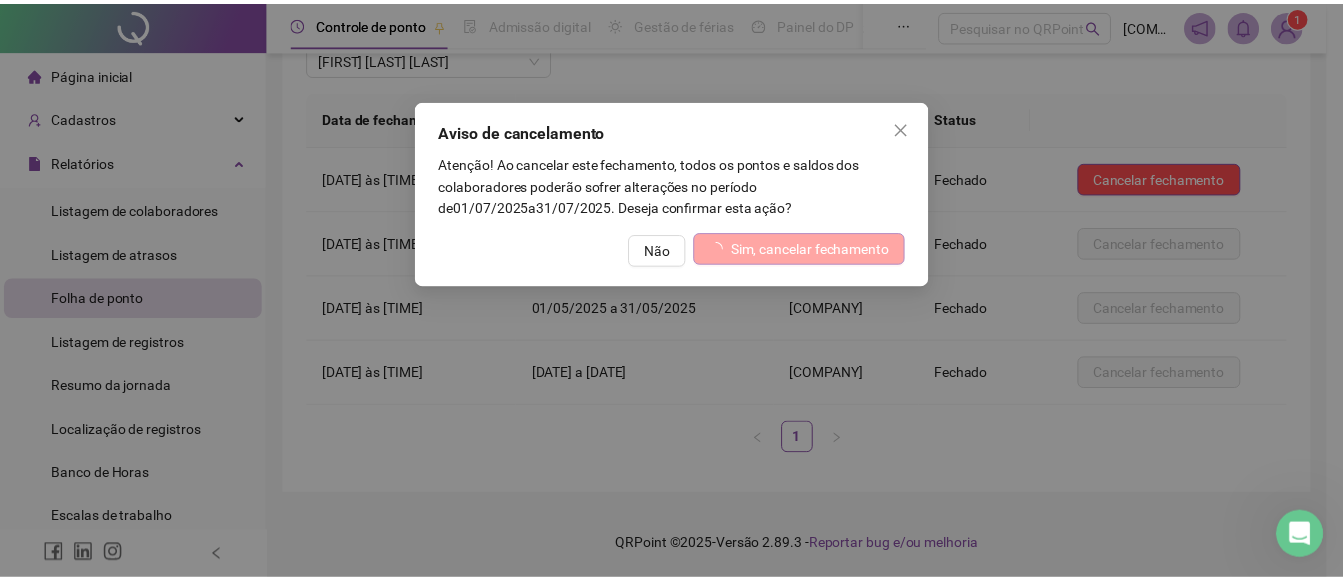 scroll, scrollTop: 171, scrollLeft: 0, axis: vertical 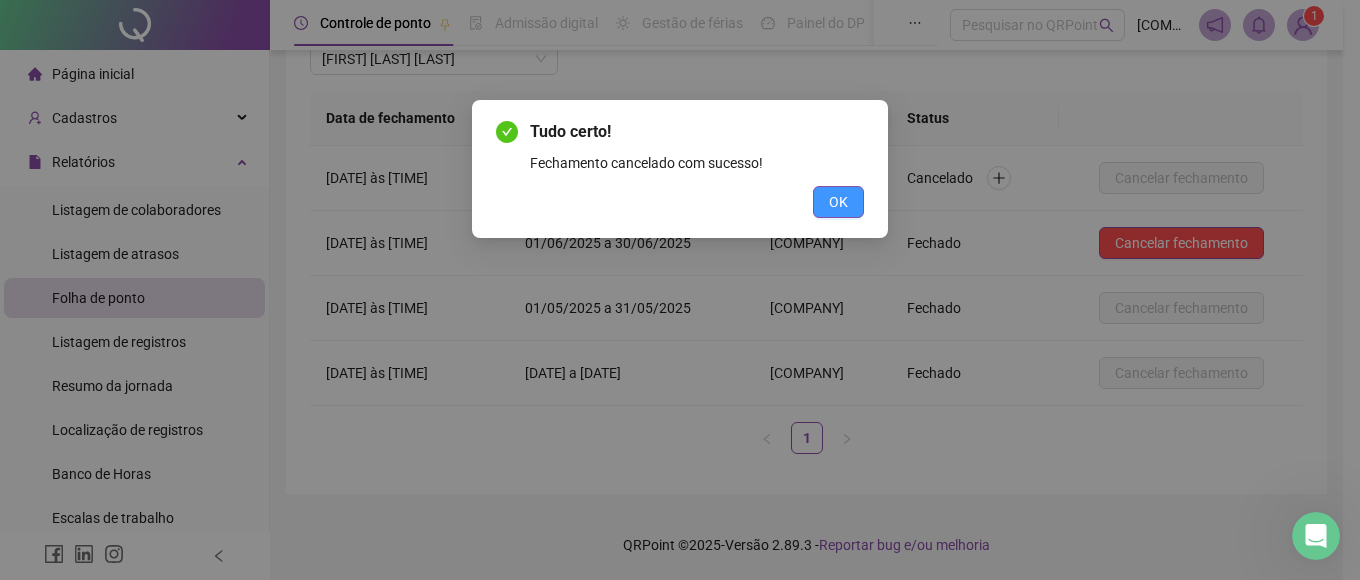 click on "OK" at bounding box center [838, 202] 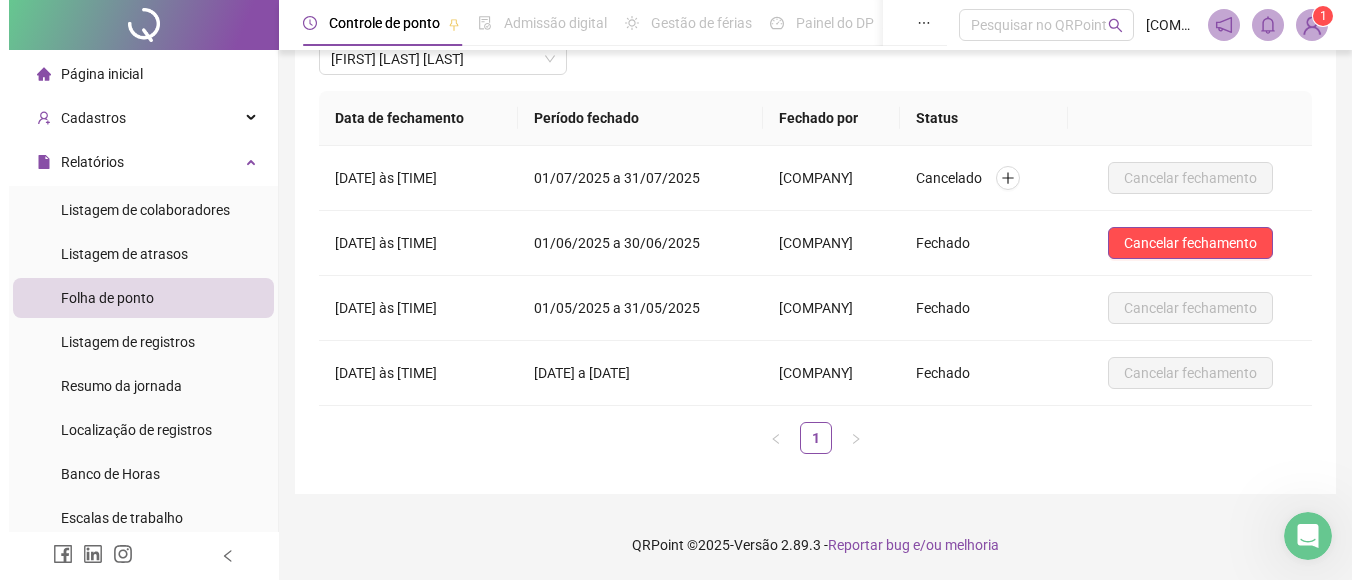 scroll, scrollTop: 0, scrollLeft: 0, axis: both 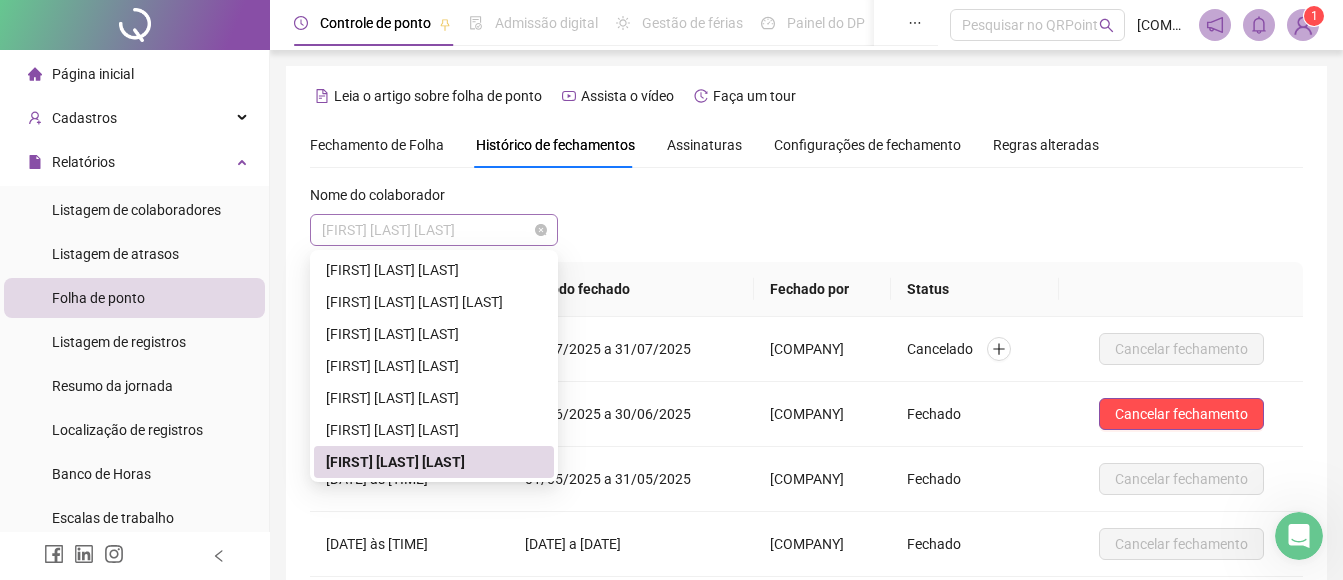 click on "[FIRST] [LAST] [LAST]" at bounding box center [434, 230] 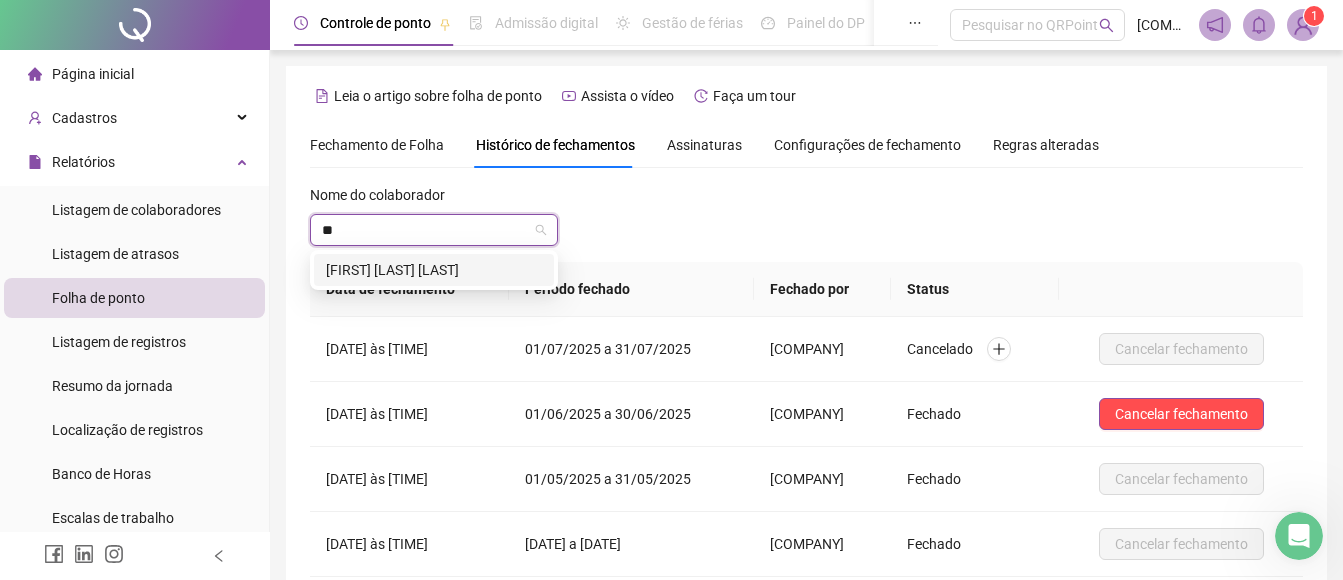 type on "***" 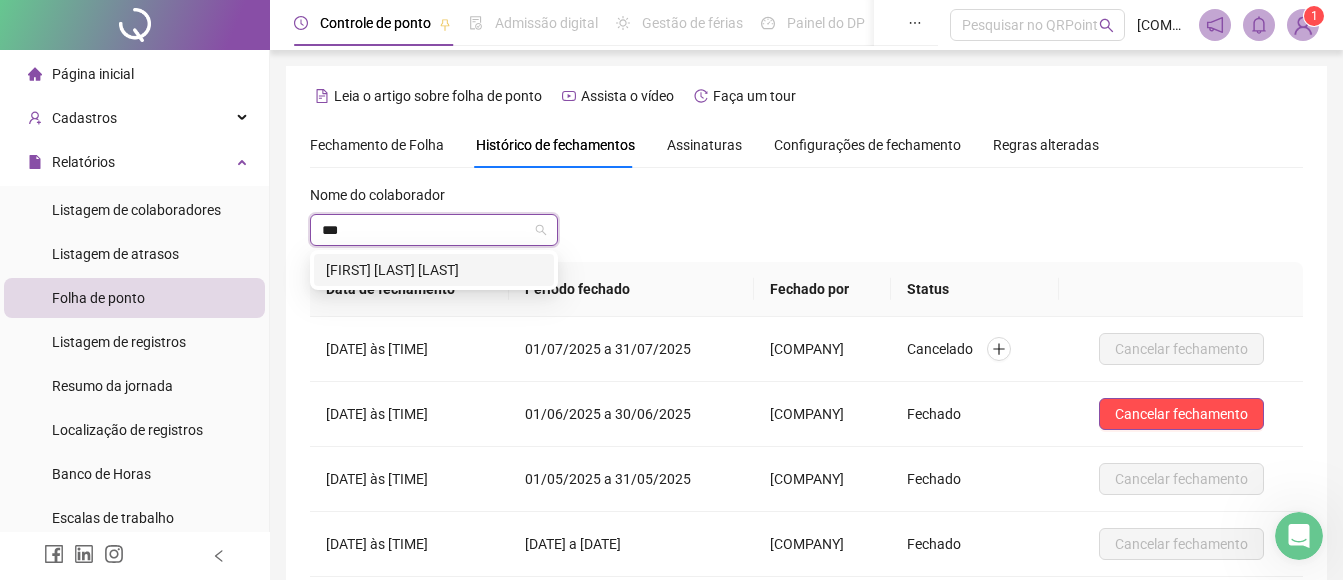 type 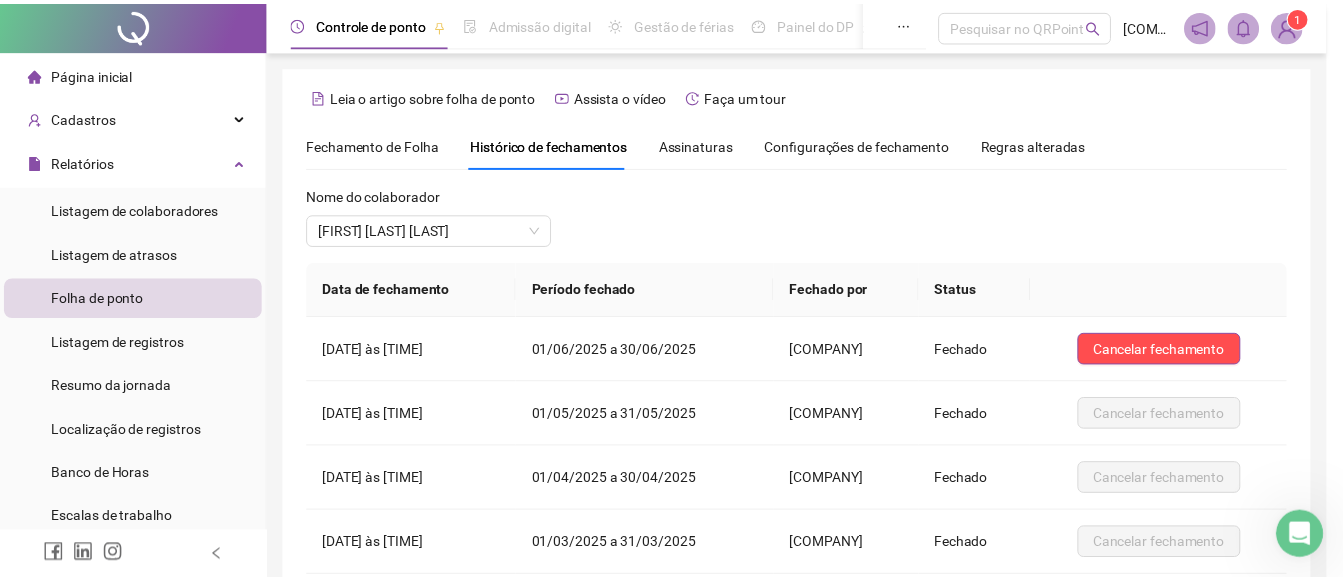 scroll, scrollTop: 301, scrollLeft: 0, axis: vertical 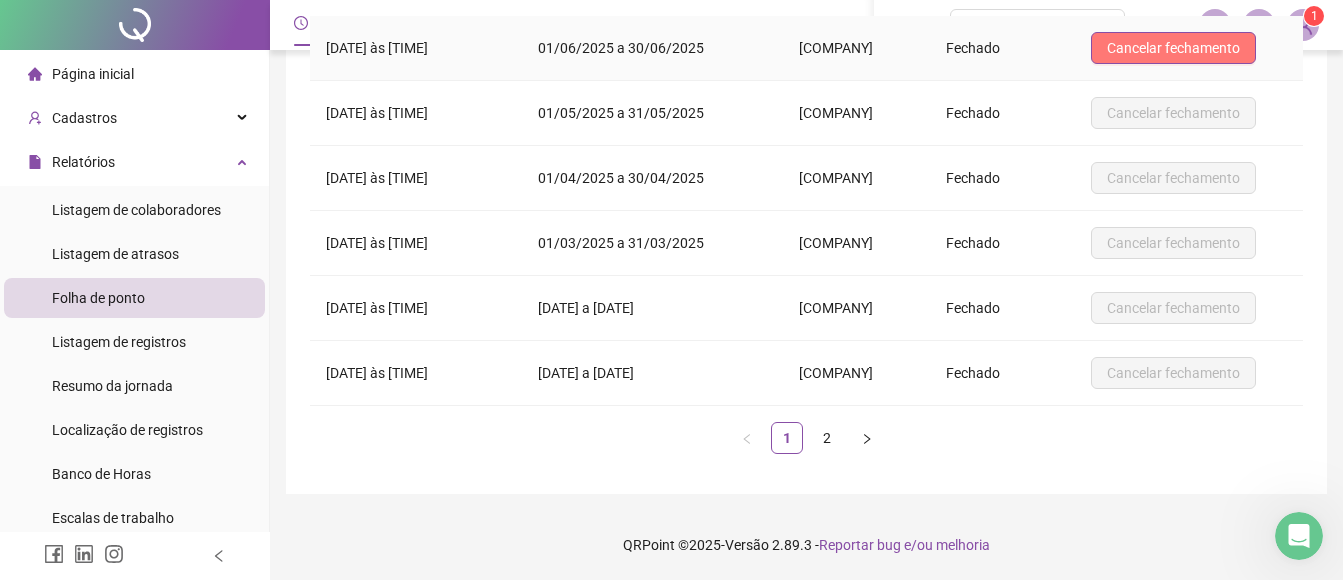 click on "Cancelar fechamento" at bounding box center (1173, 48) 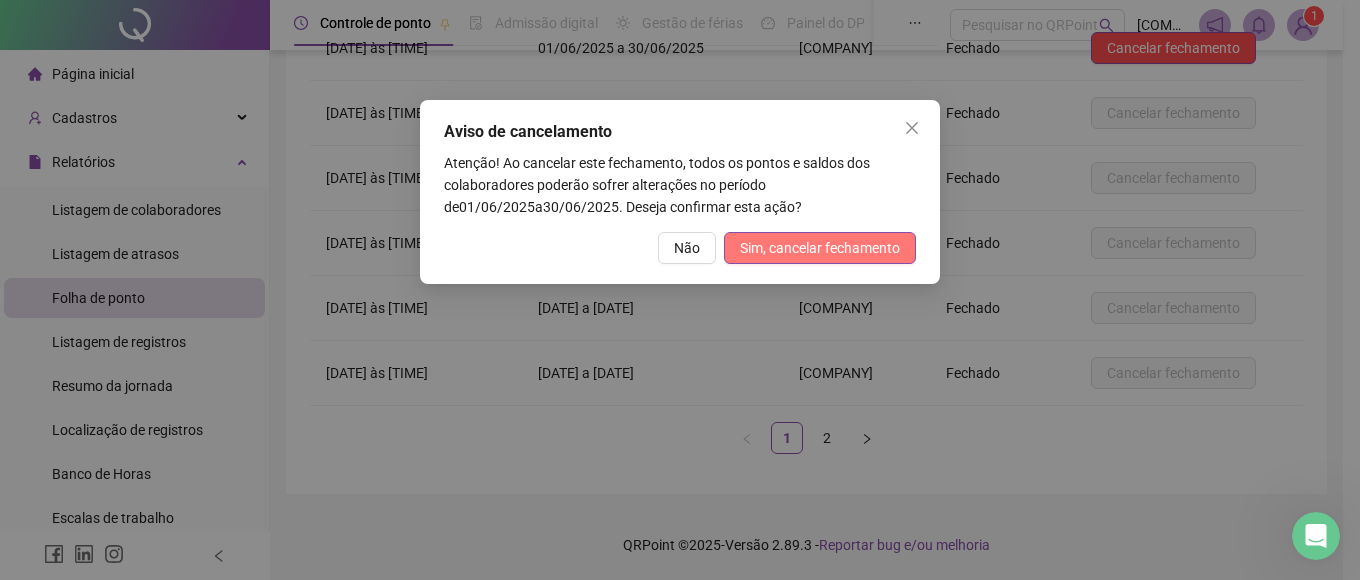 click on "Sim, cancelar fechamento" at bounding box center (820, 248) 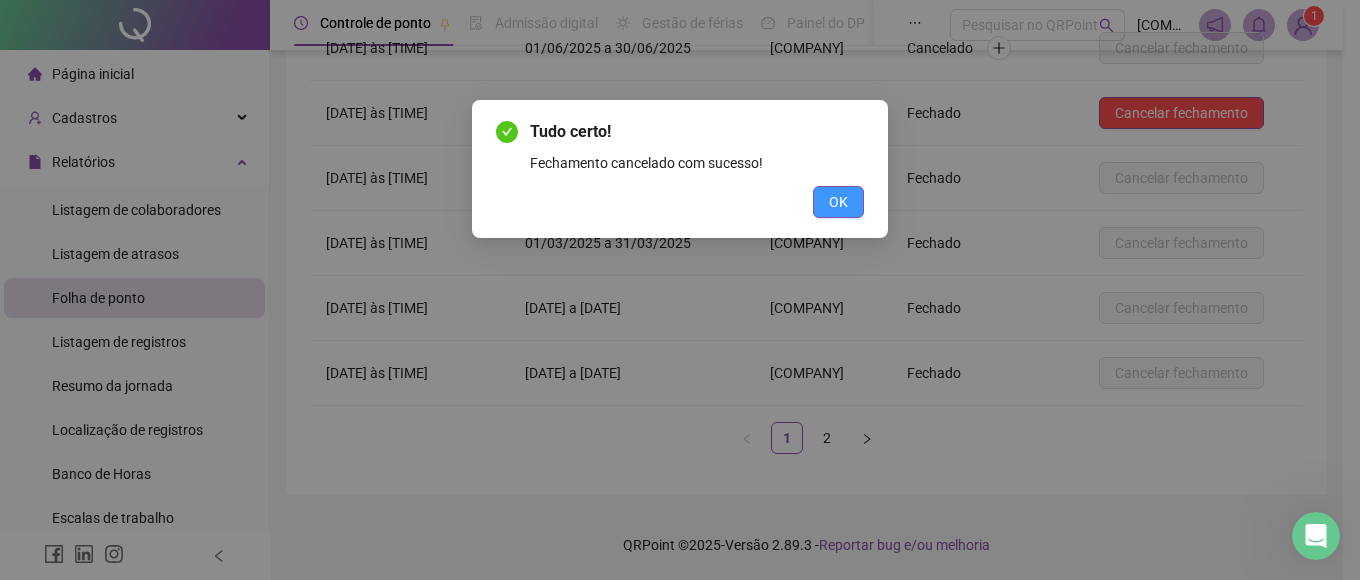 click on "OK" at bounding box center (838, 202) 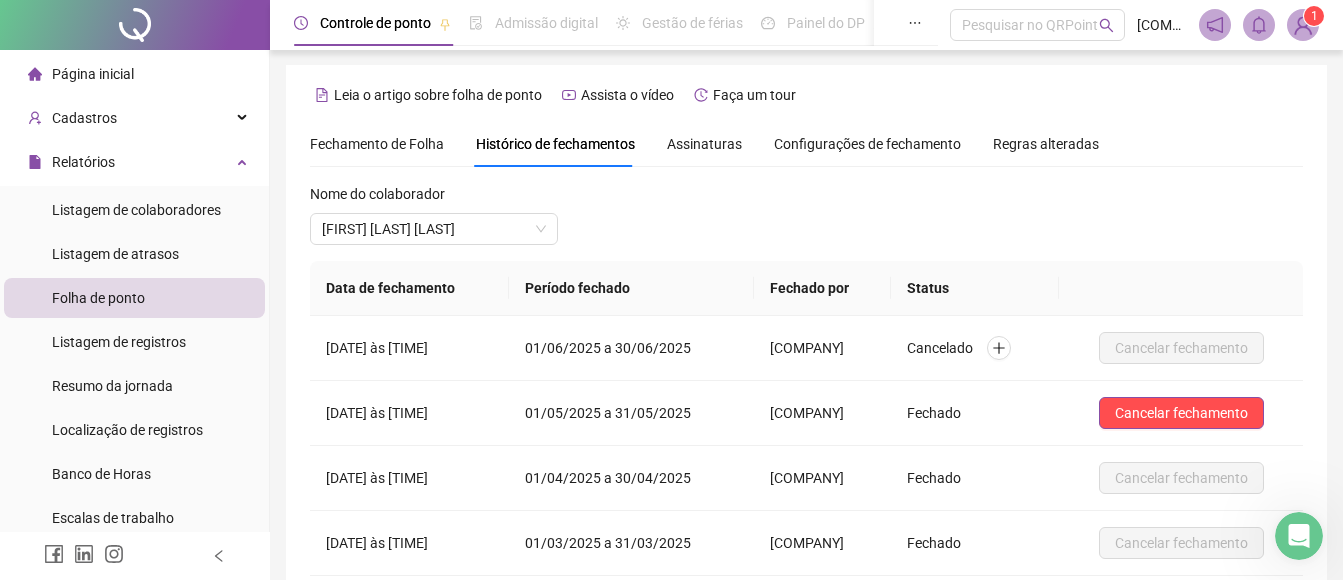 scroll, scrollTop: 0, scrollLeft: 0, axis: both 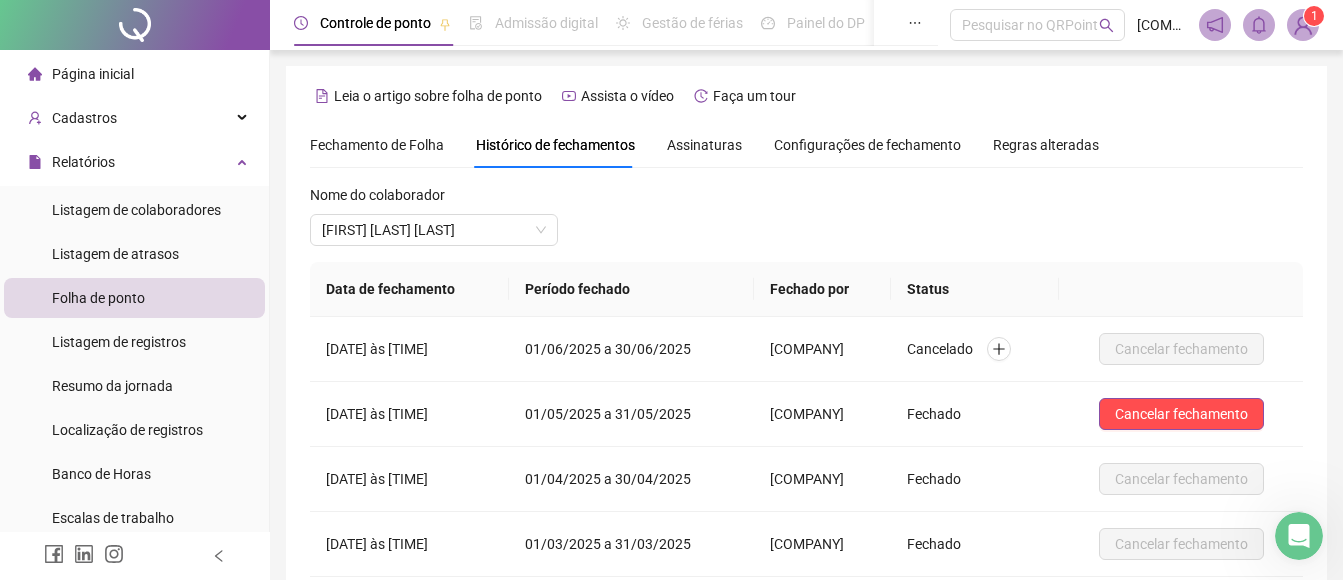 click on "Fechamento de Folha" at bounding box center (377, 145) 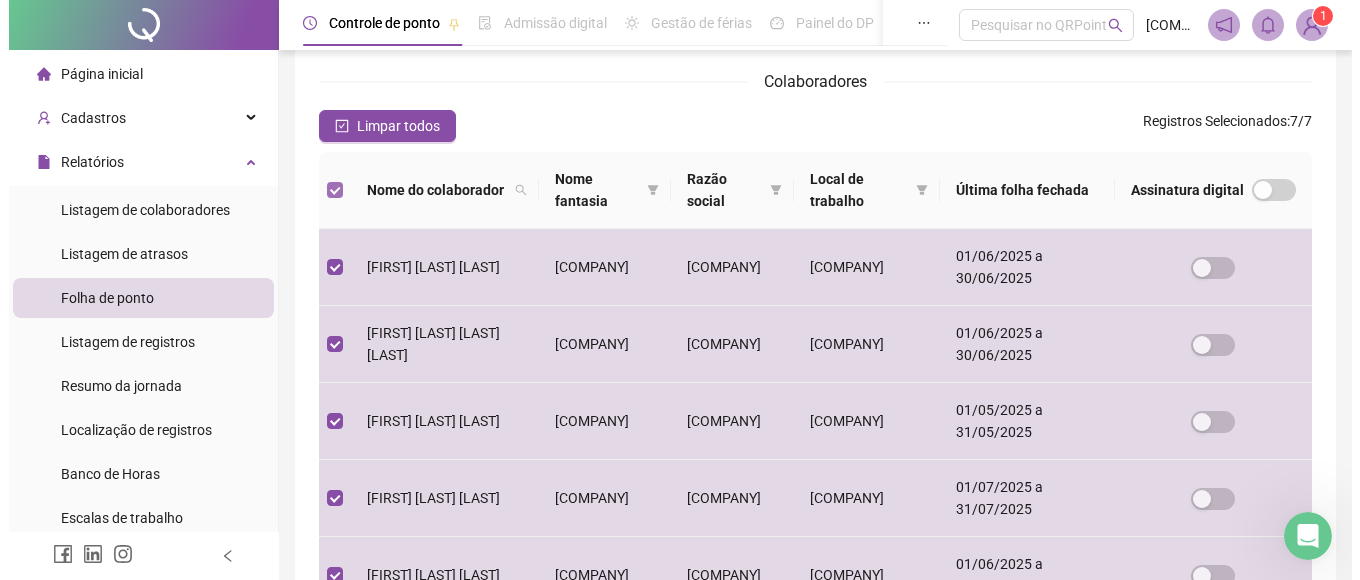 scroll, scrollTop: 119, scrollLeft: 0, axis: vertical 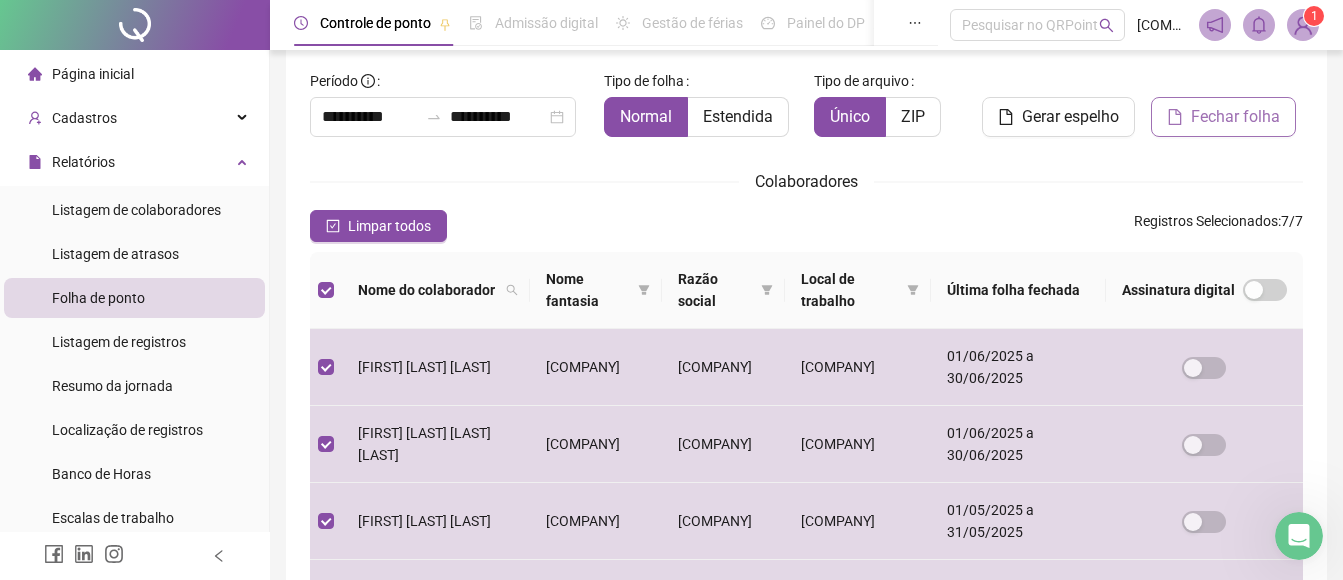 click on "Fechar folha" at bounding box center (1235, 117) 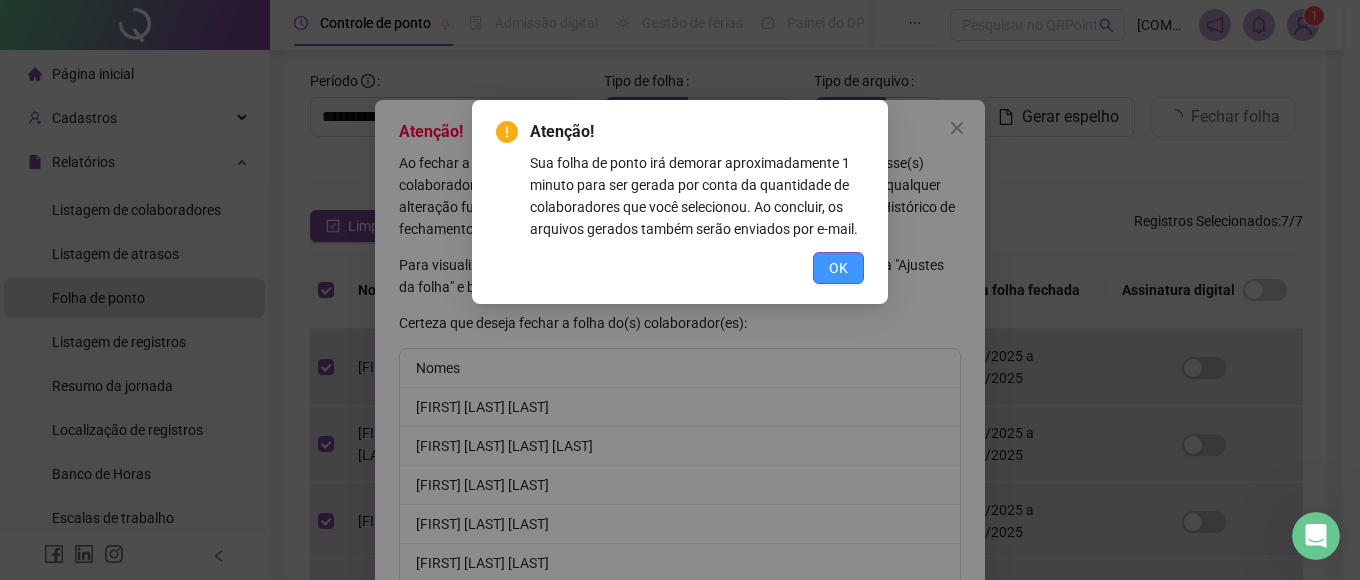 click on "OK" at bounding box center [838, 268] 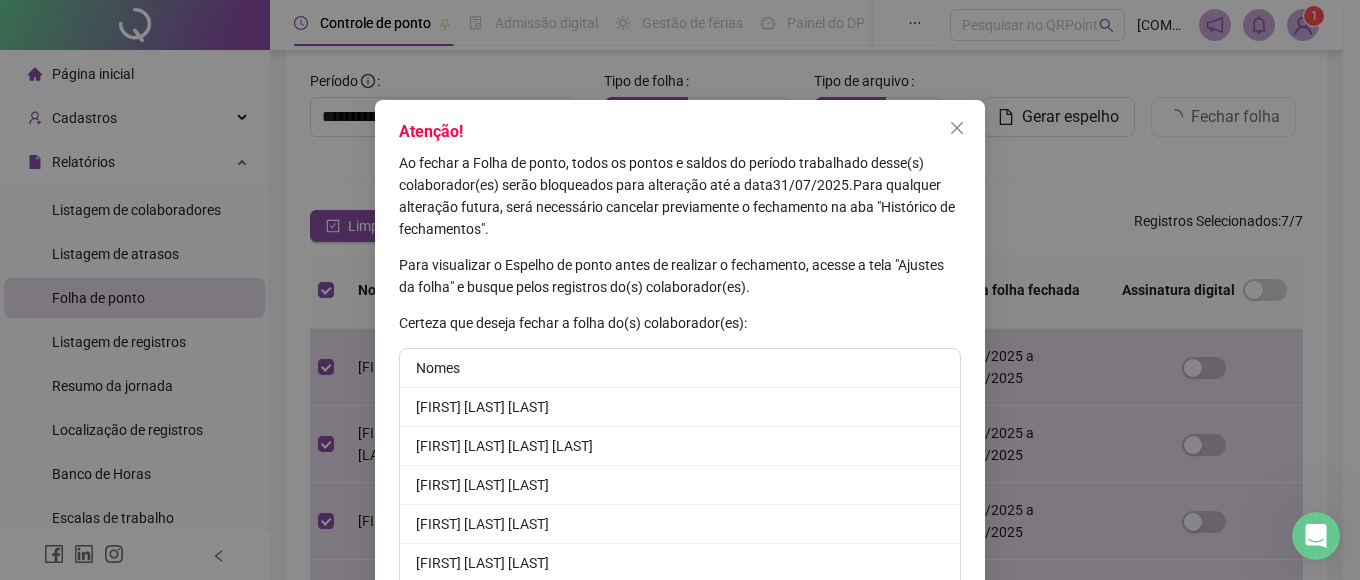 scroll, scrollTop: 130, scrollLeft: 0, axis: vertical 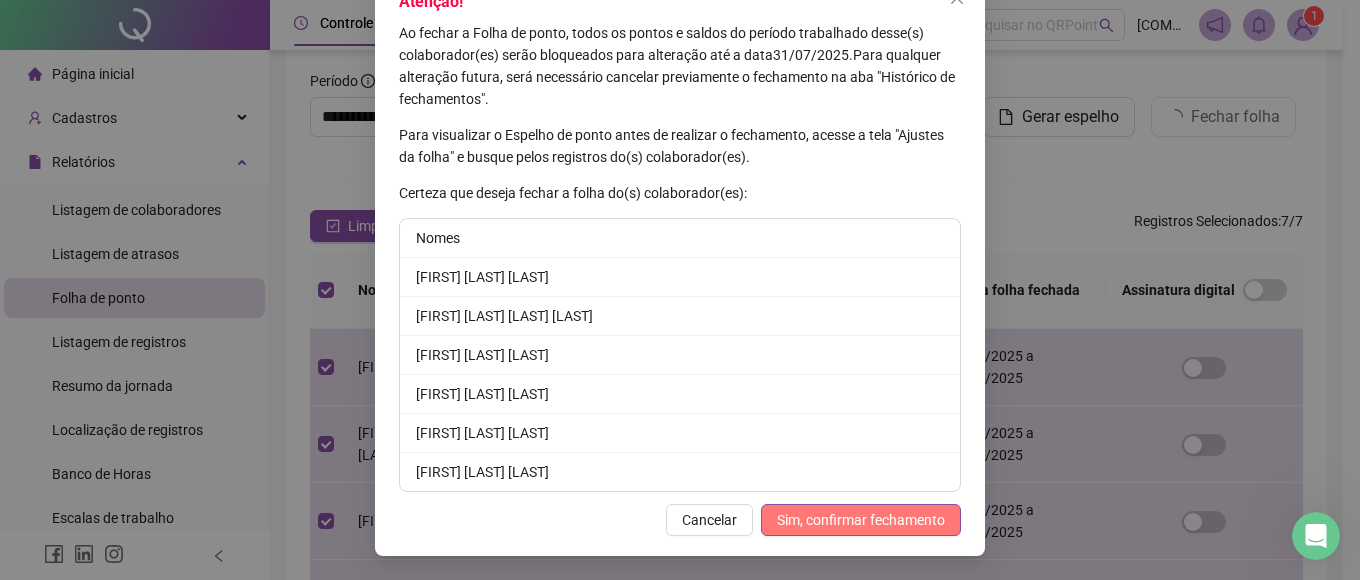 click on "Sim, confirmar fechamento" at bounding box center [861, 520] 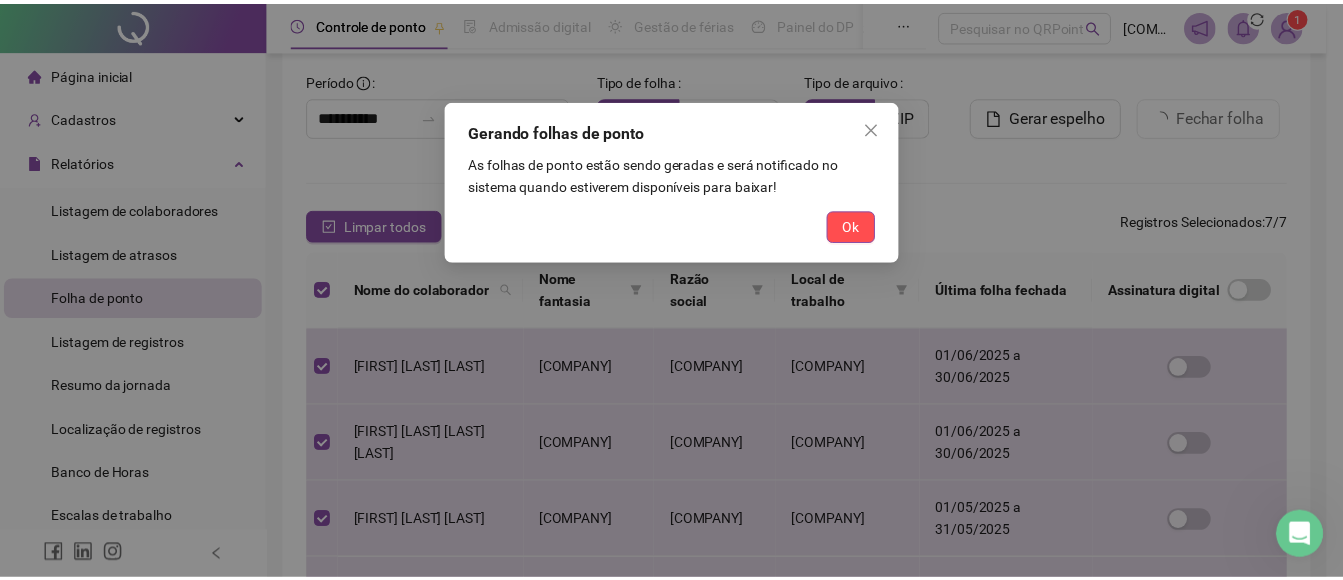 scroll, scrollTop: 0, scrollLeft: 0, axis: both 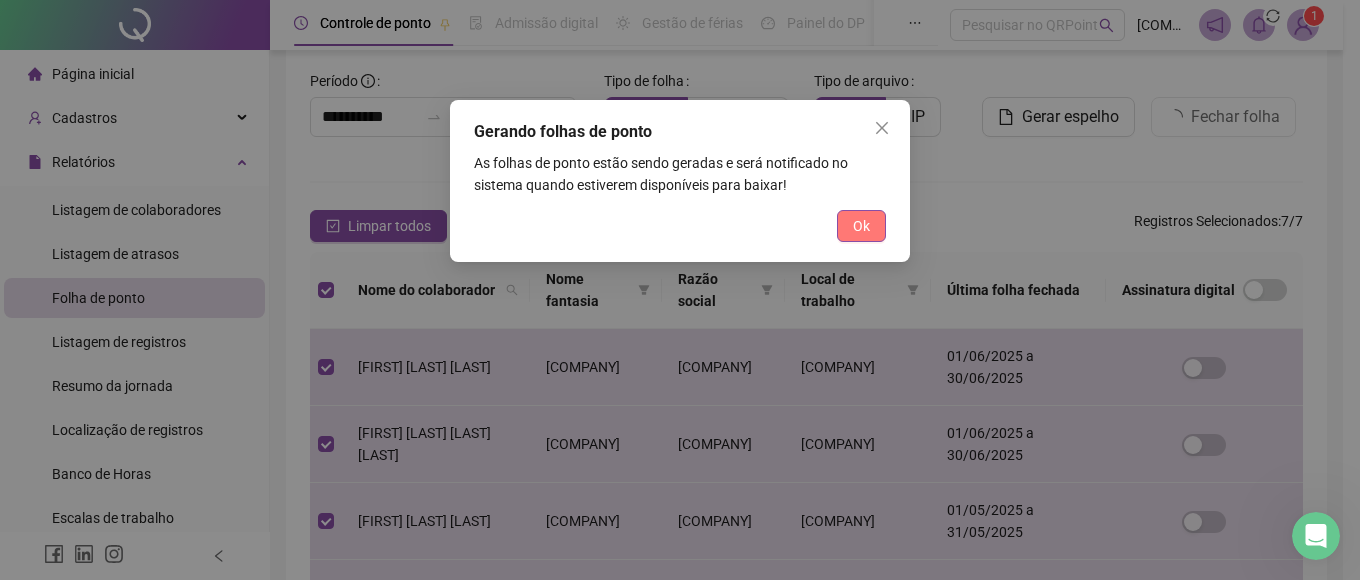 click on "Ok" at bounding box center [861, 226] 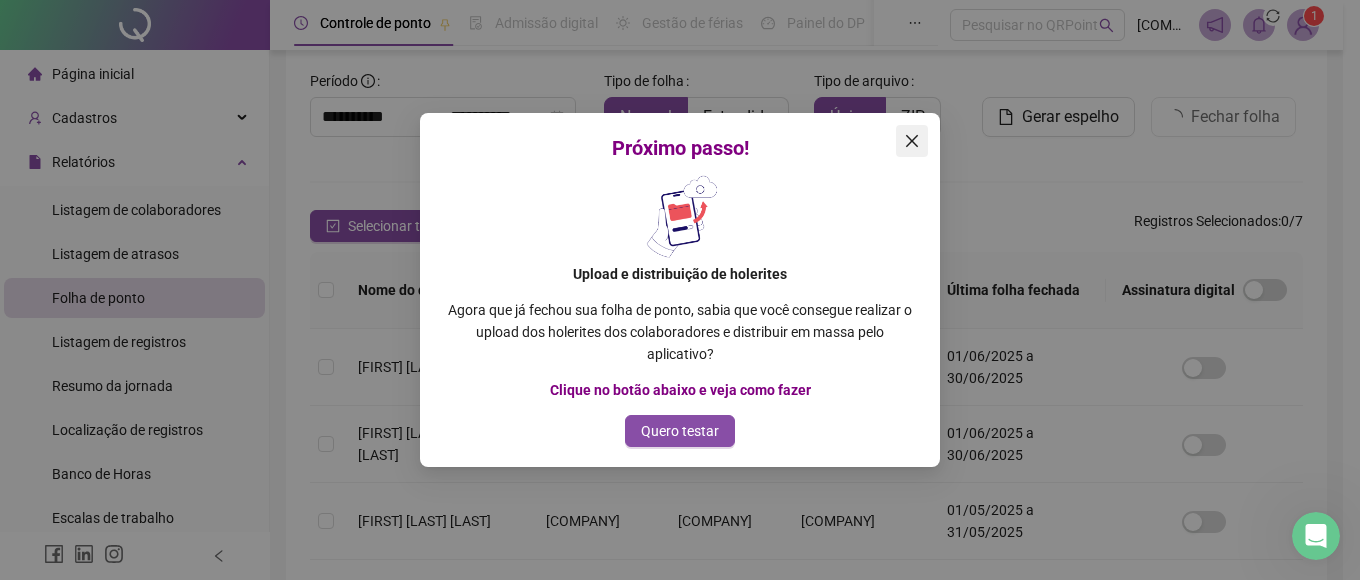 click 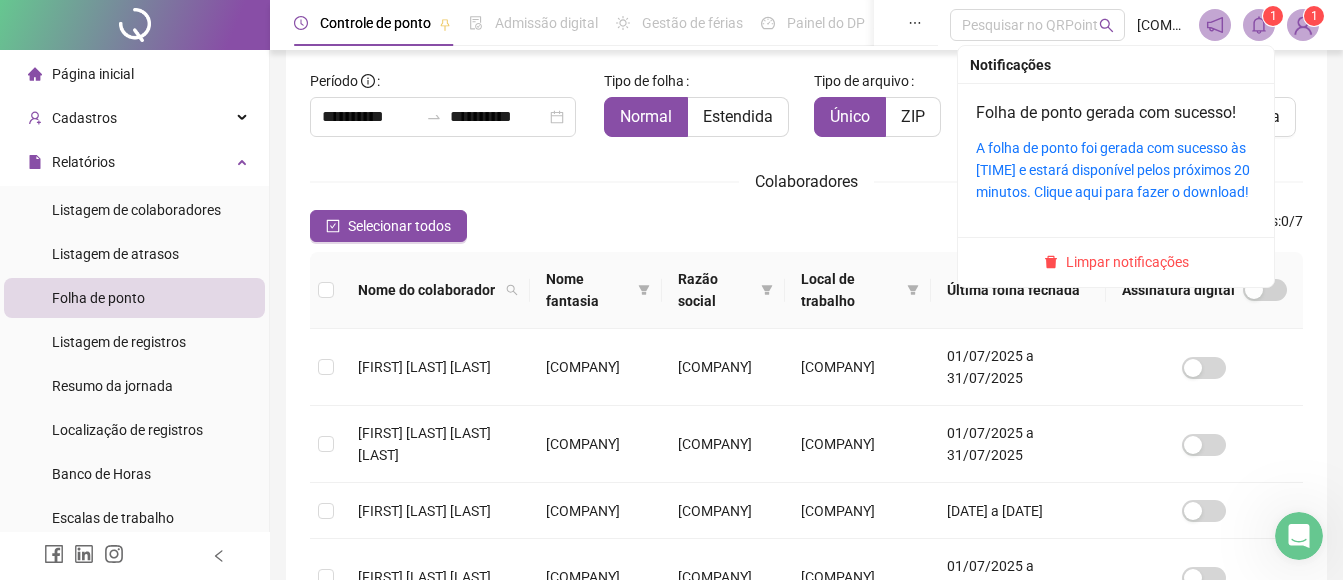 click 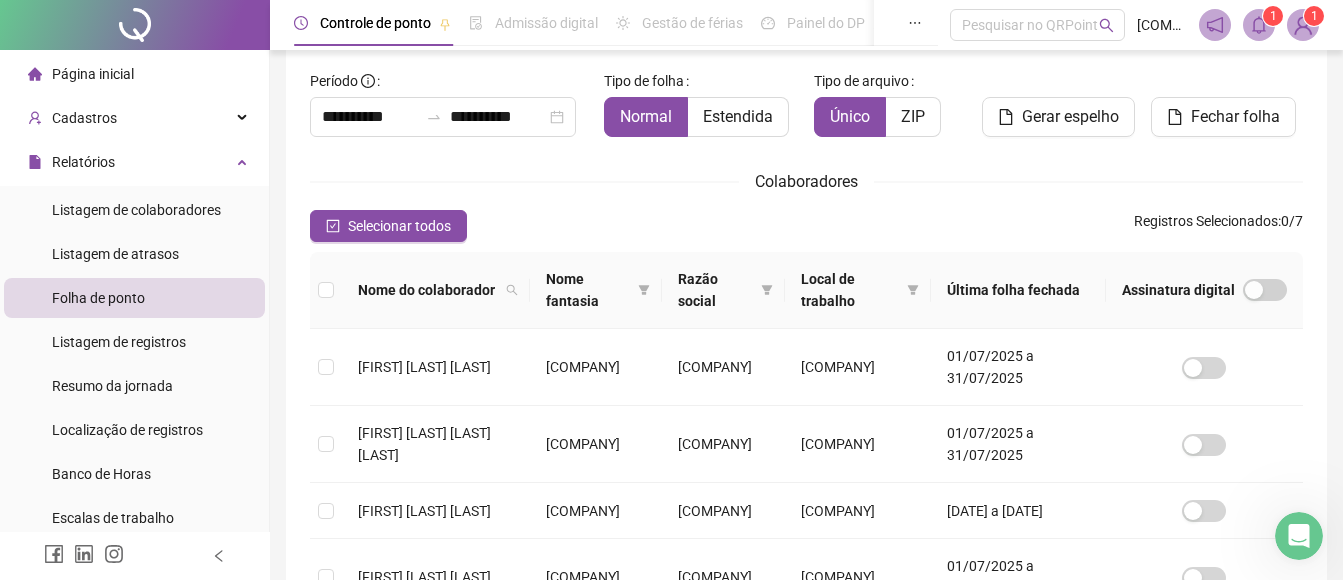 click 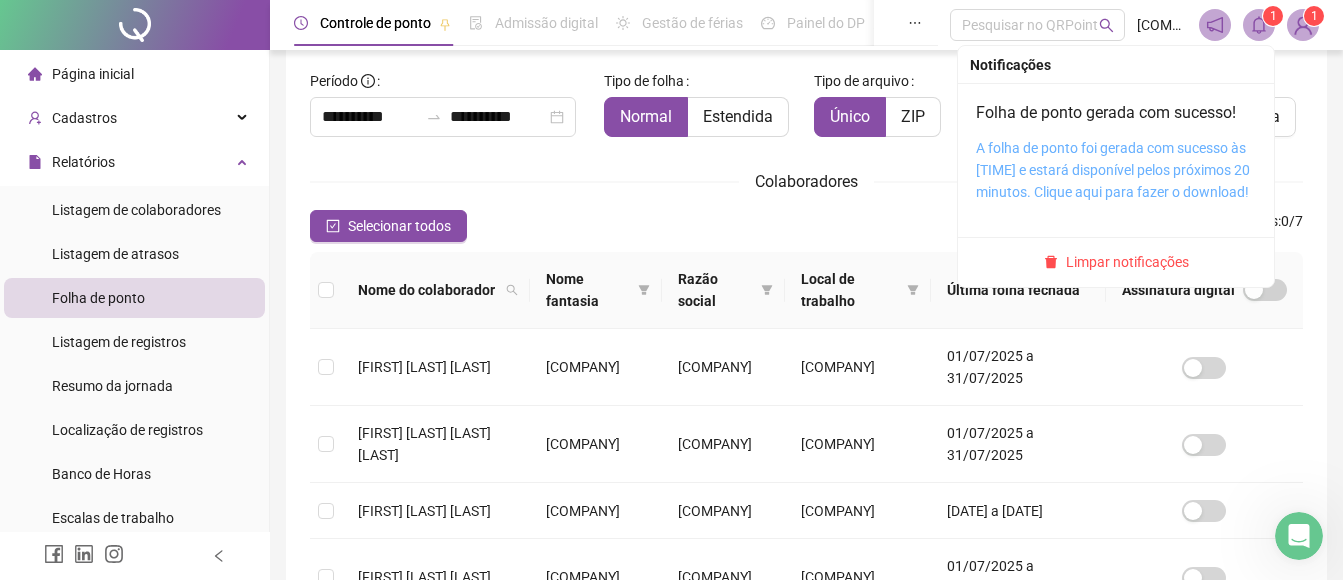 click on "A folha de ponto foi gerada com sucesso às [TIME] e estará disponível pelos próximos 20 minutos.
Clique aqui para fazer o download!" at bounding box center (1113, 170) 